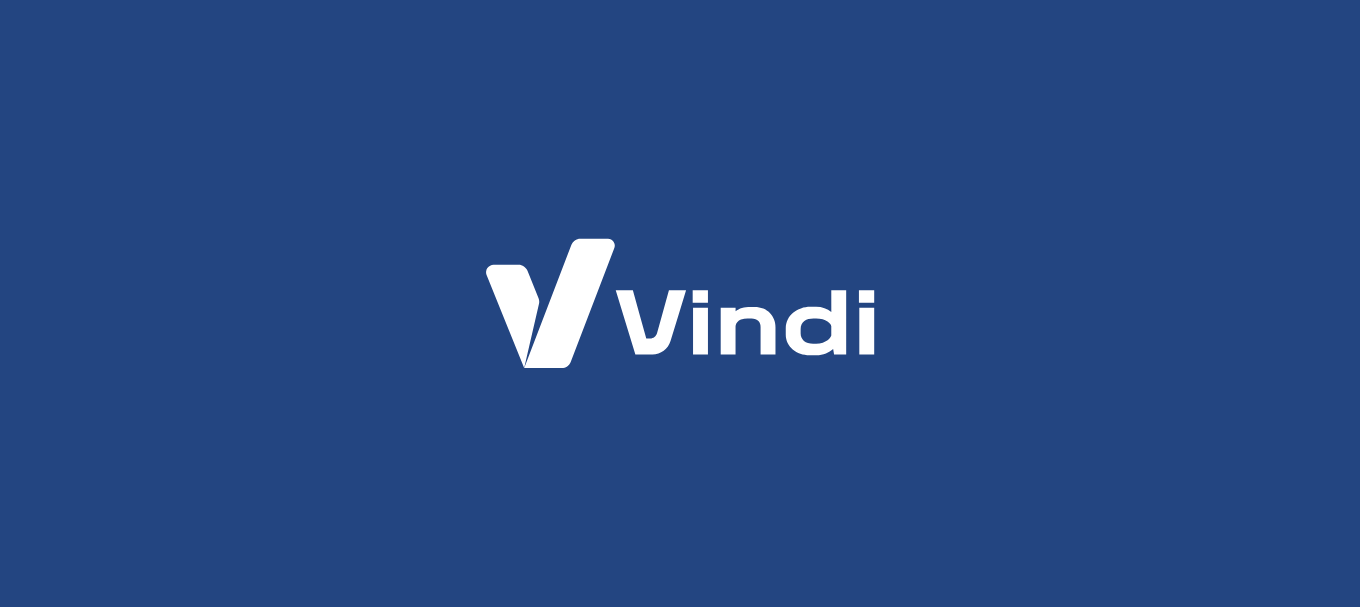 scroll, scrollTop: 0, scrollLeft: 0, axis: both 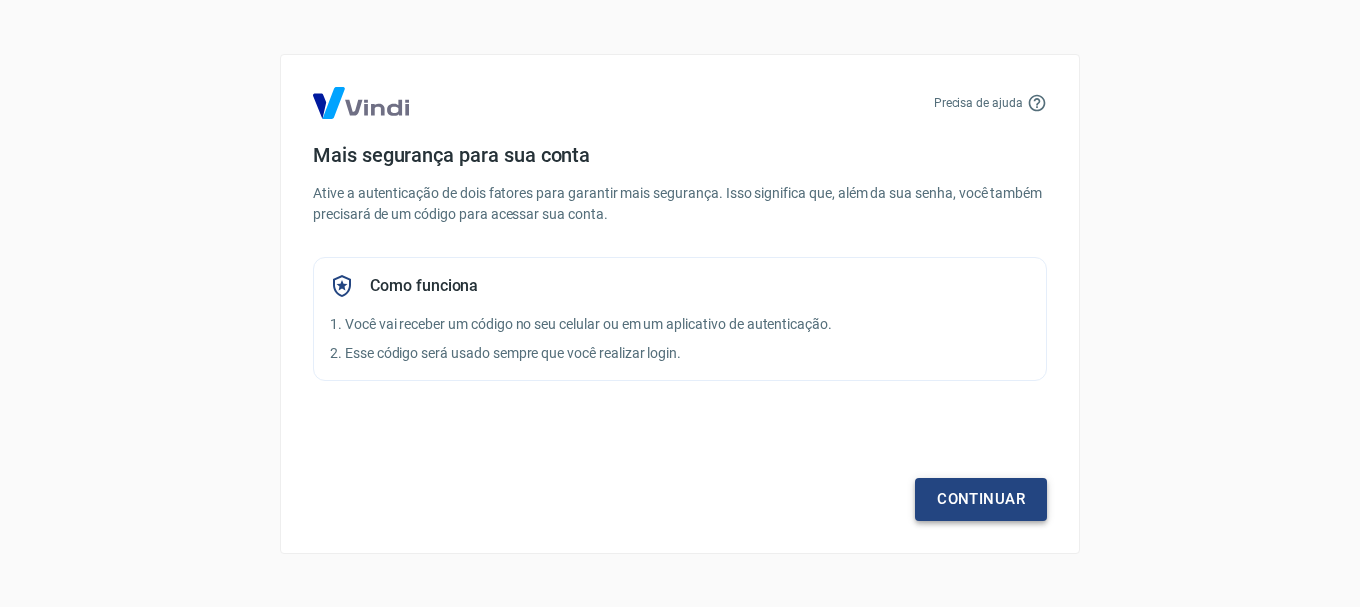 click on "Continuar" at bounding box center [981, 499] 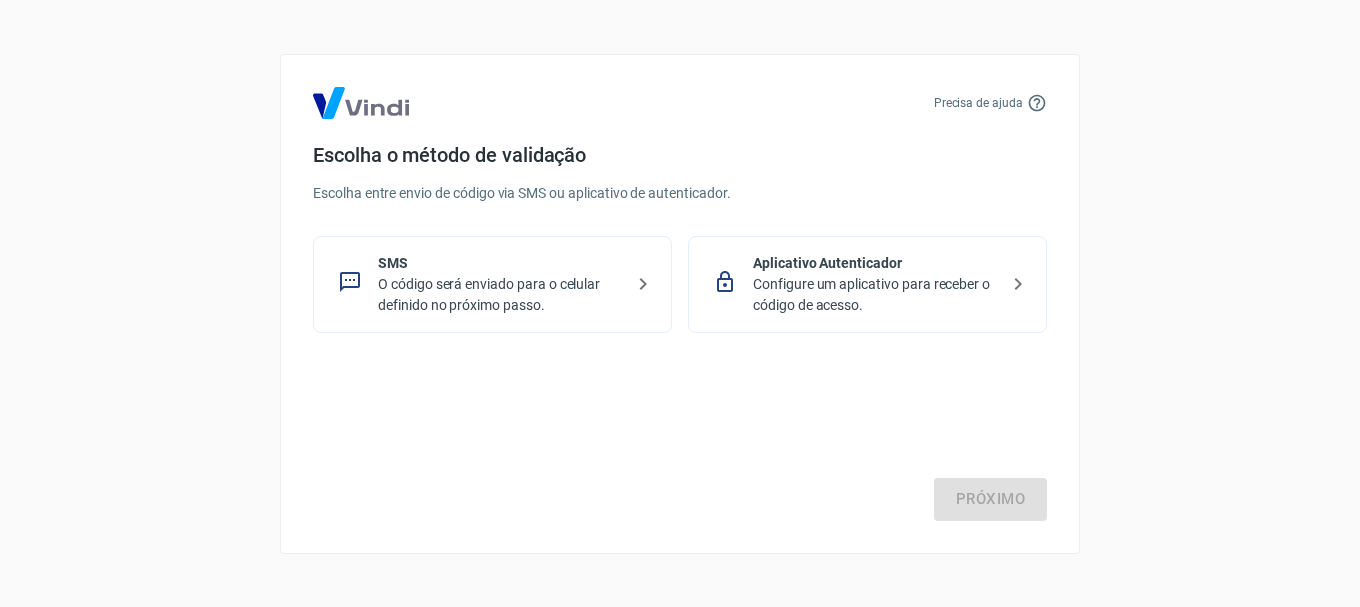 click on "O código será enviado para o celular definido no próximo passo." at bounding box center (500, 295) 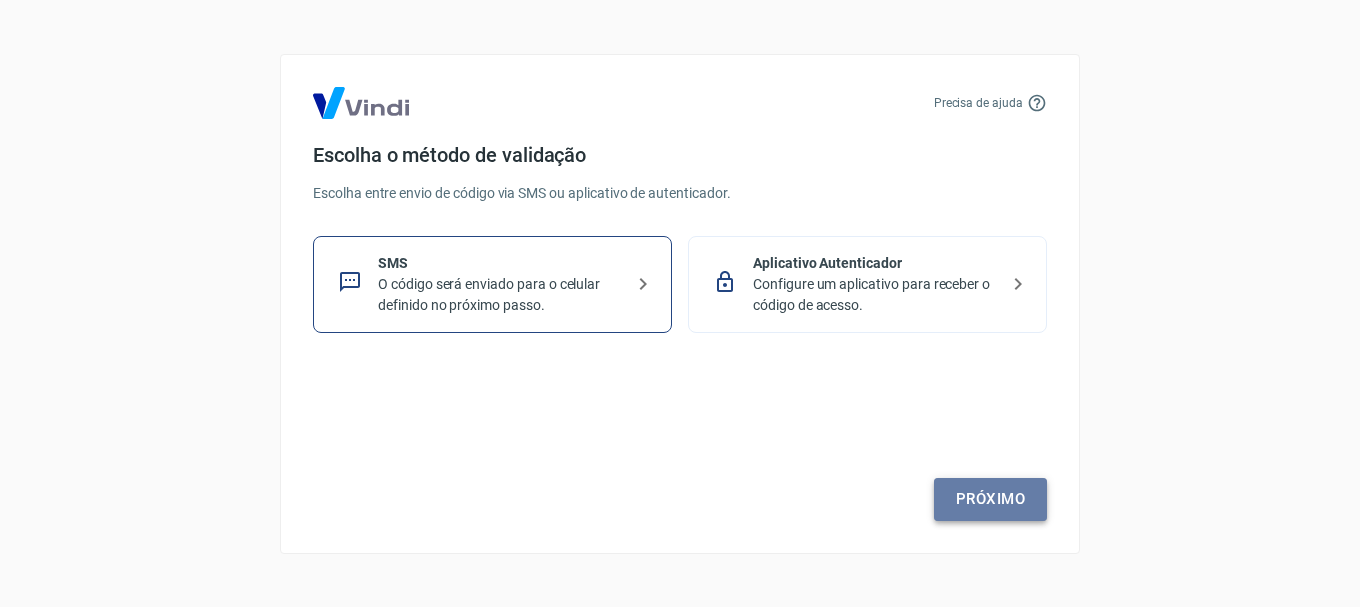 click on "Próximo" at bounding box center [990, 499] 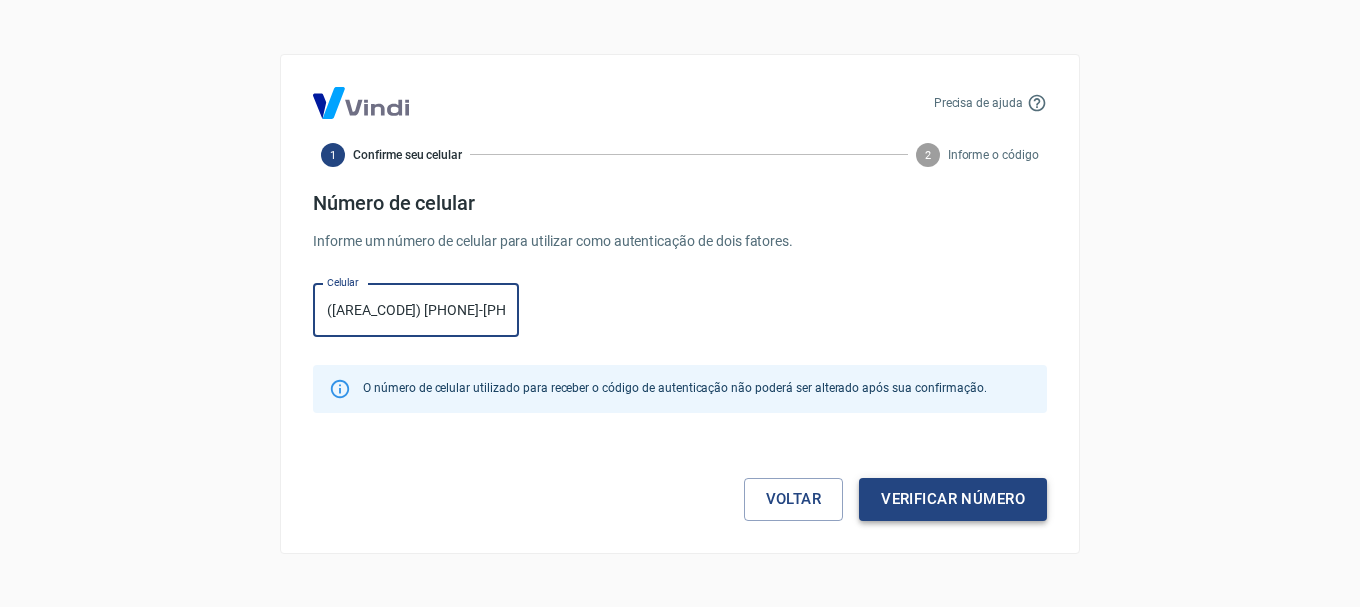 type on "([AREA_CODE]) [PHONE]-[PHONE]" 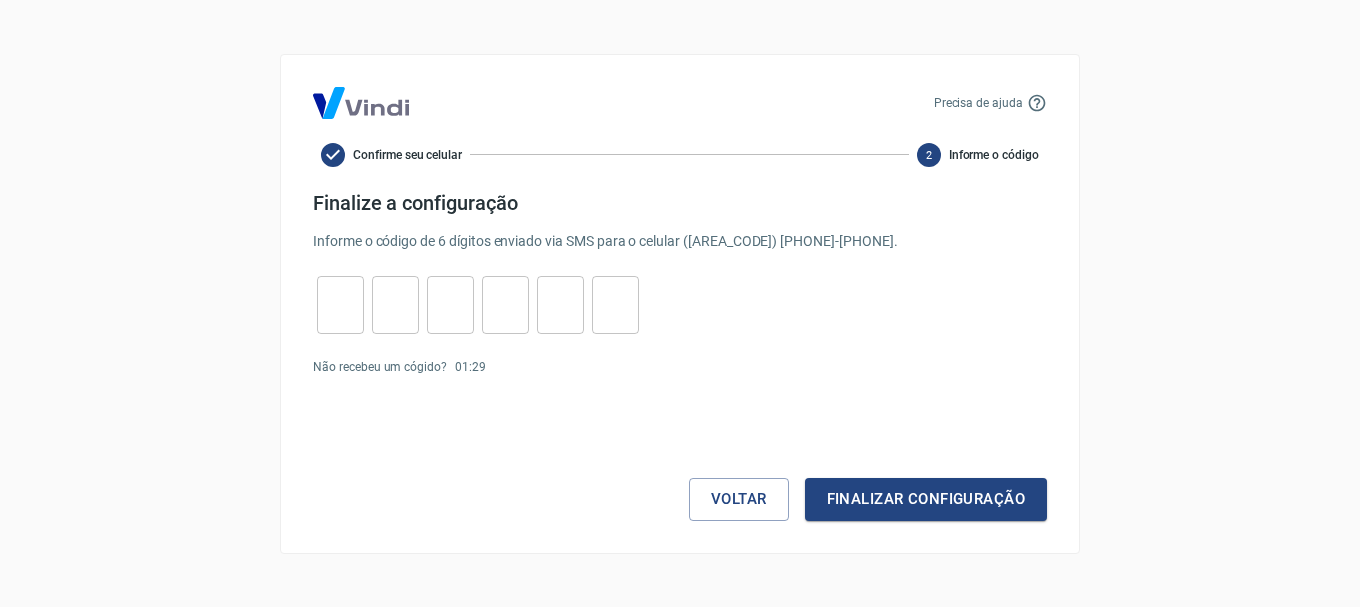 click at bounding box center [340, 304] 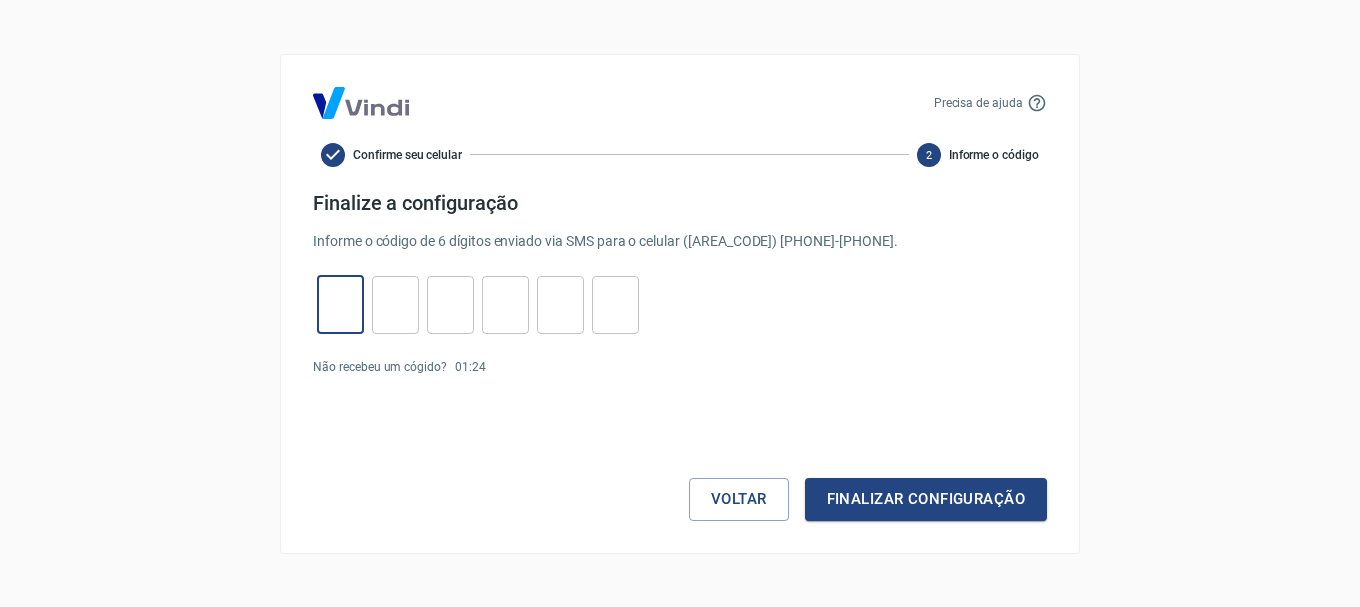 type on "1" 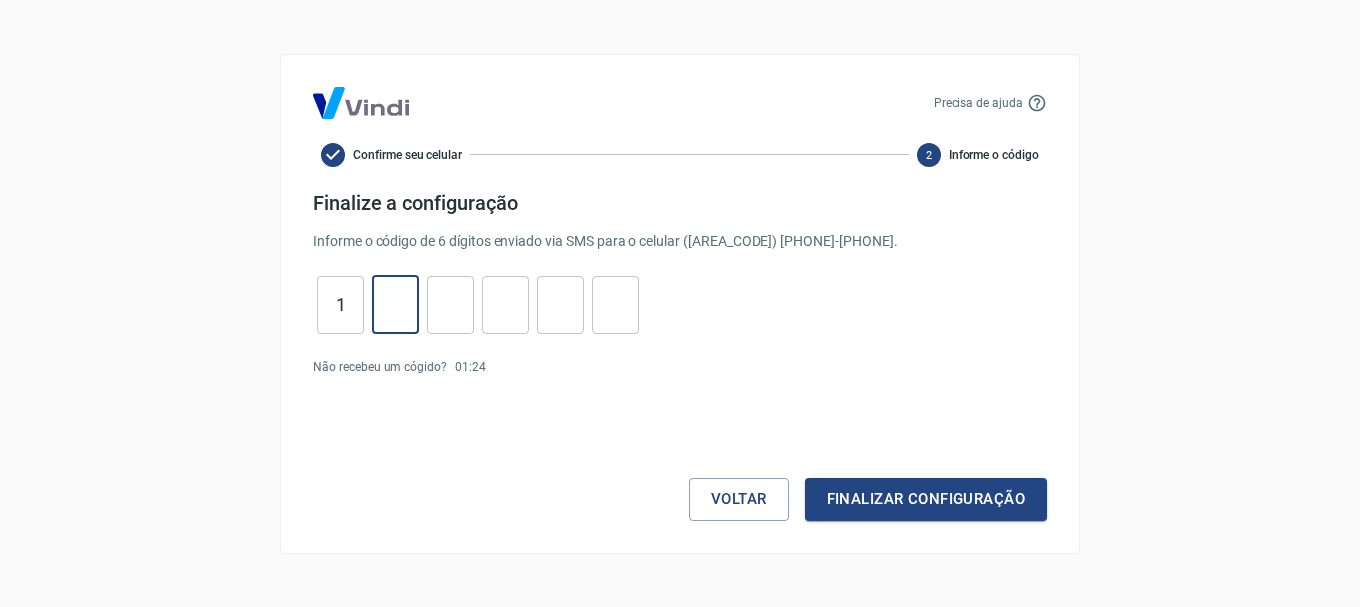type on "7" 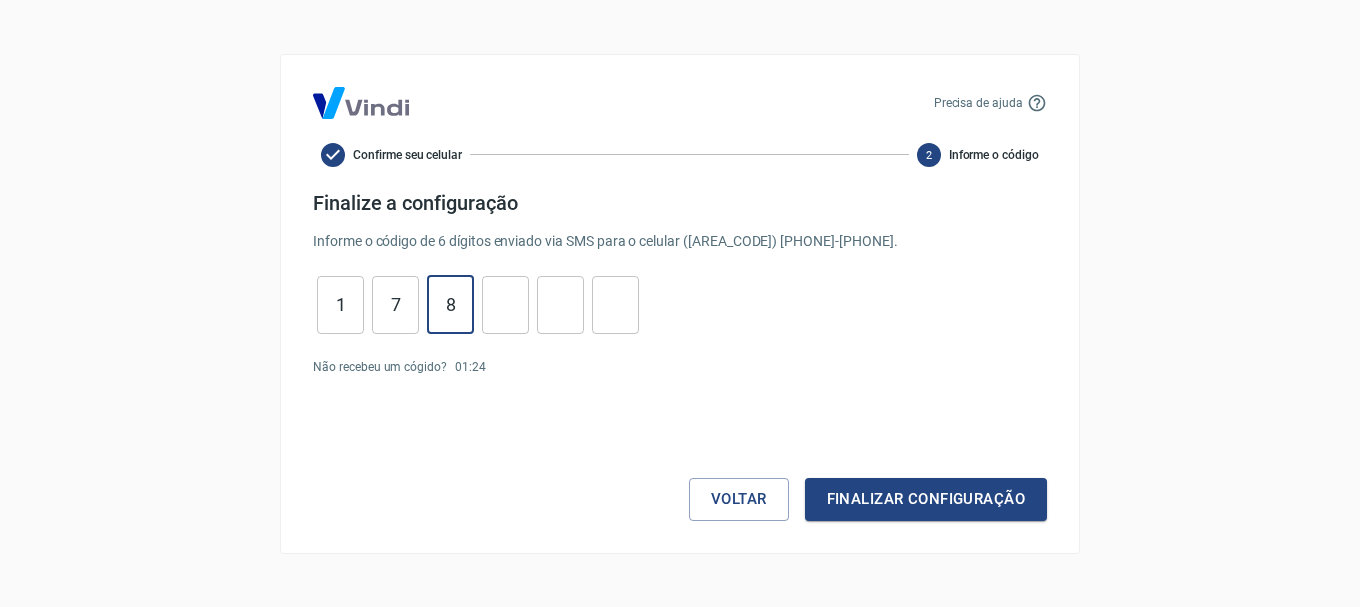 type on "8" 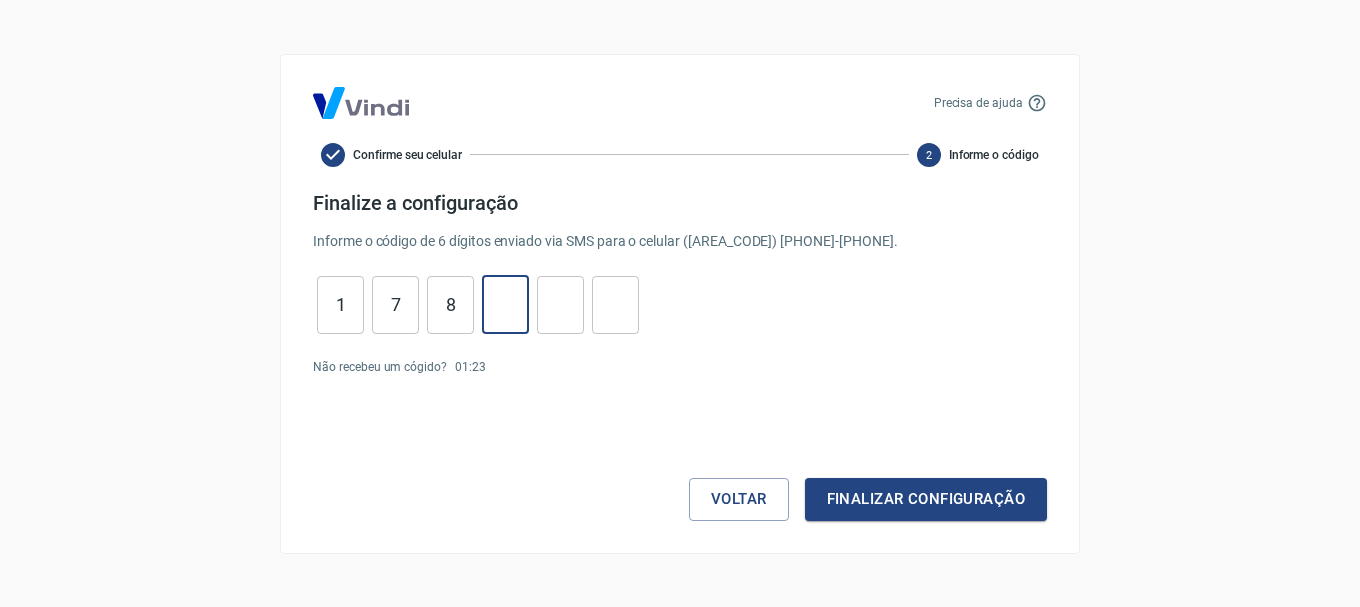 type on "2" 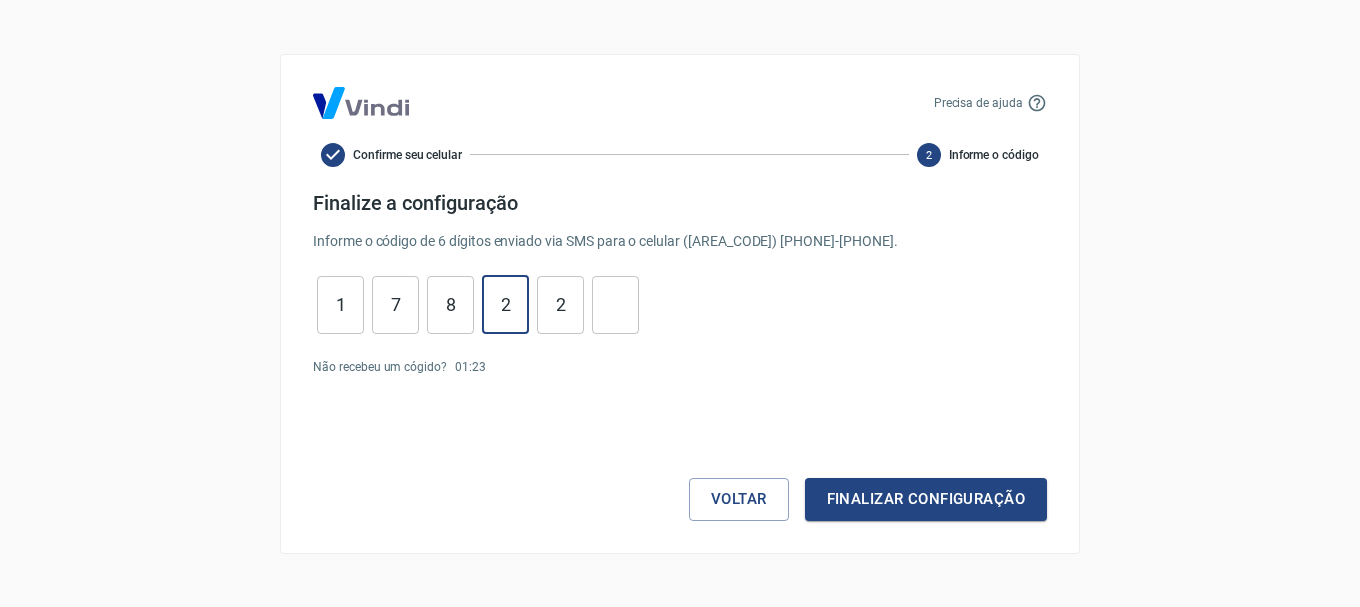 type on "2" 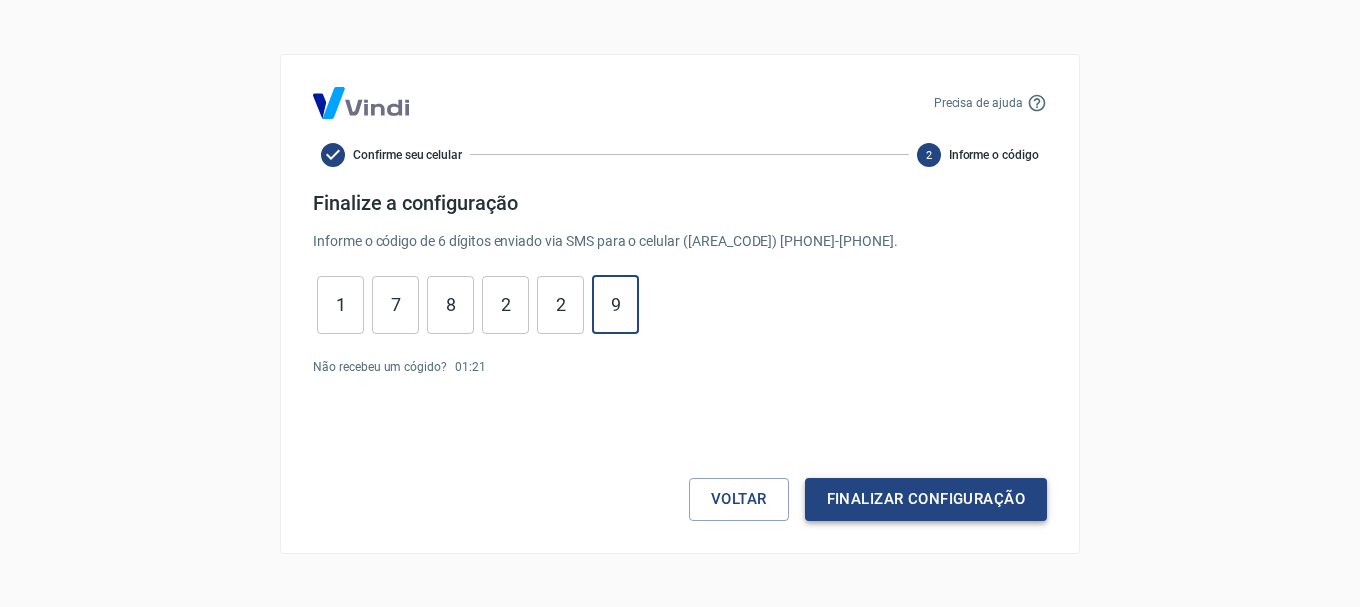 type on "9" 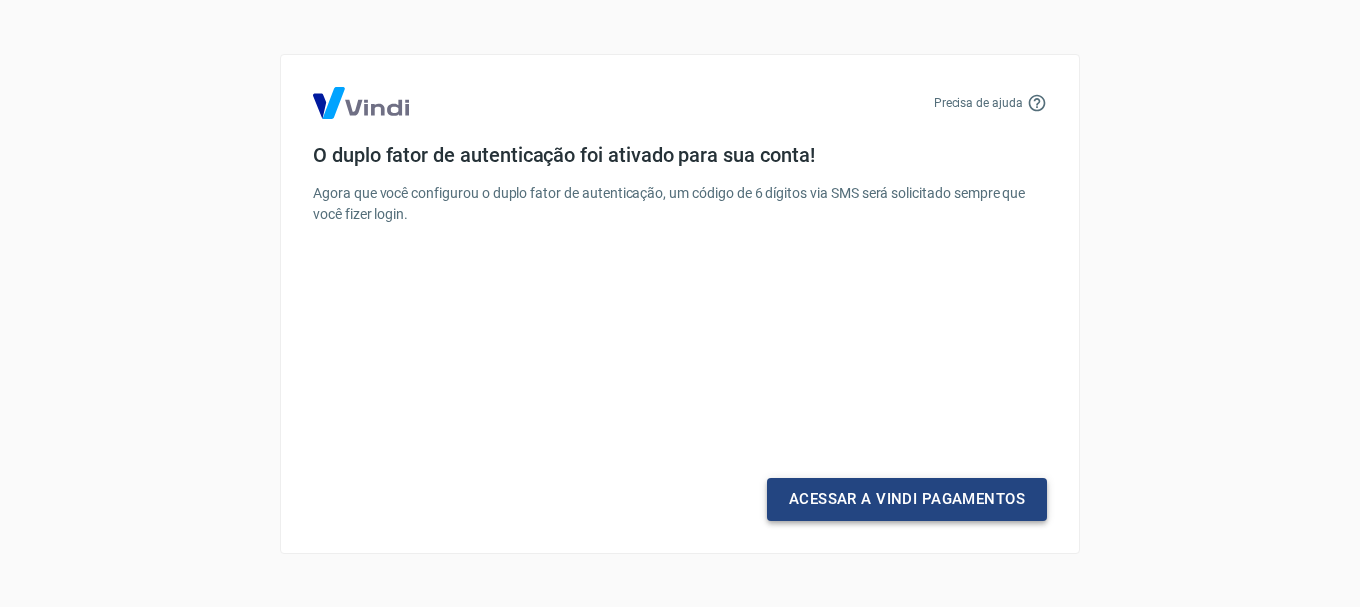 click on "Acessar a Vindi Pagamentos" at bounding box center (907, 499) 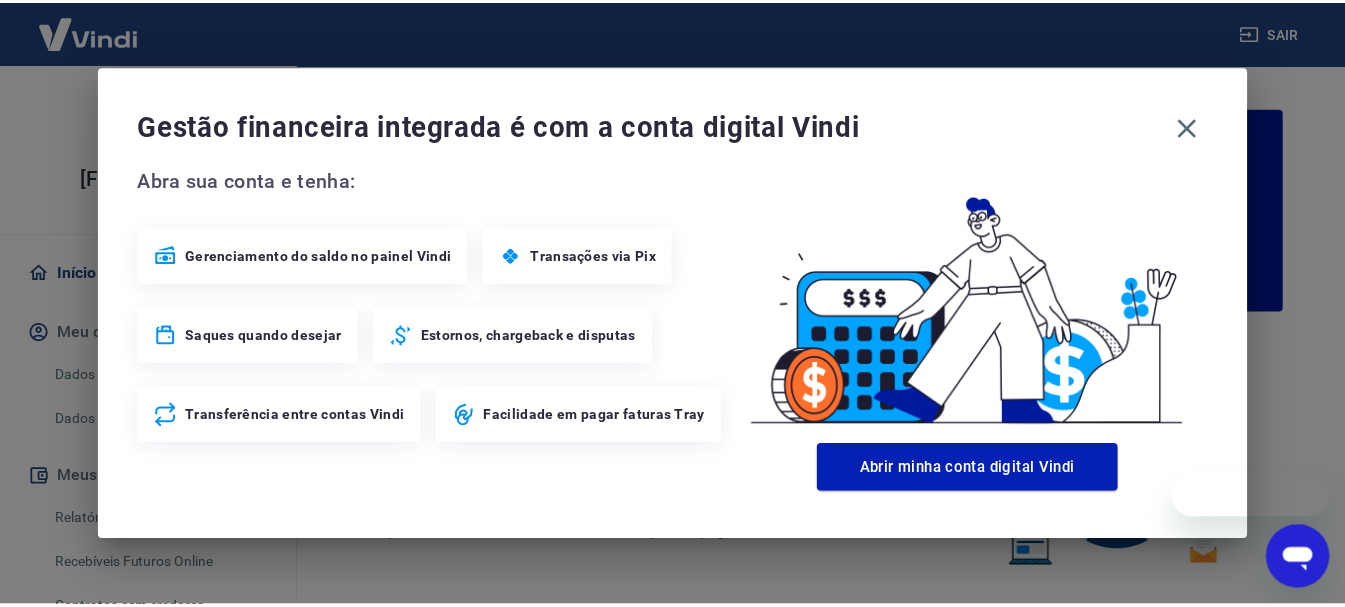 scroll, scrollTop: 0, scrollLeft: 0, axis: both 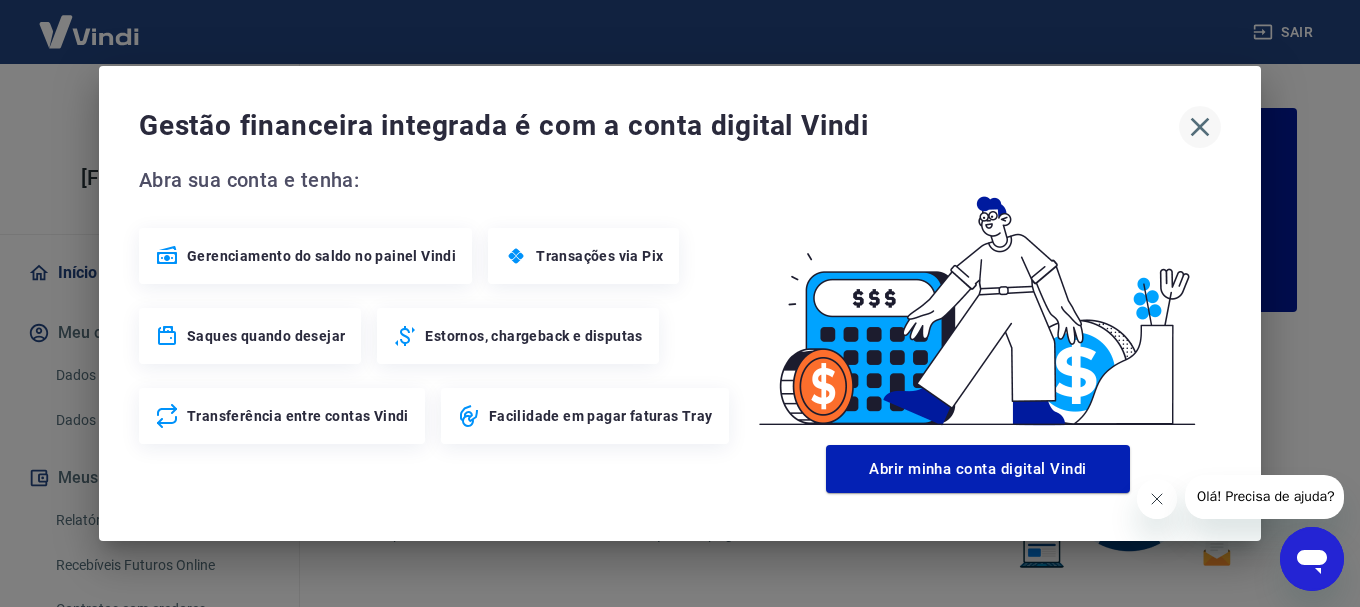 click 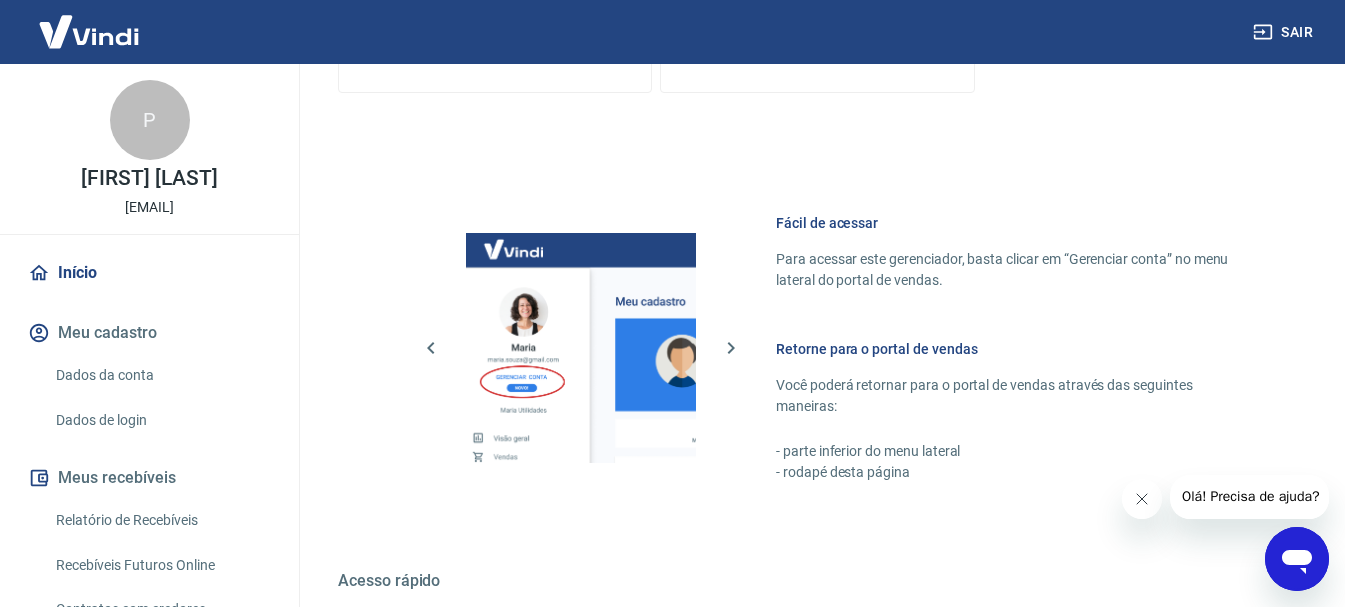 scroll, scrollTop: 1100, scrollLeft: 0, axis: vertical 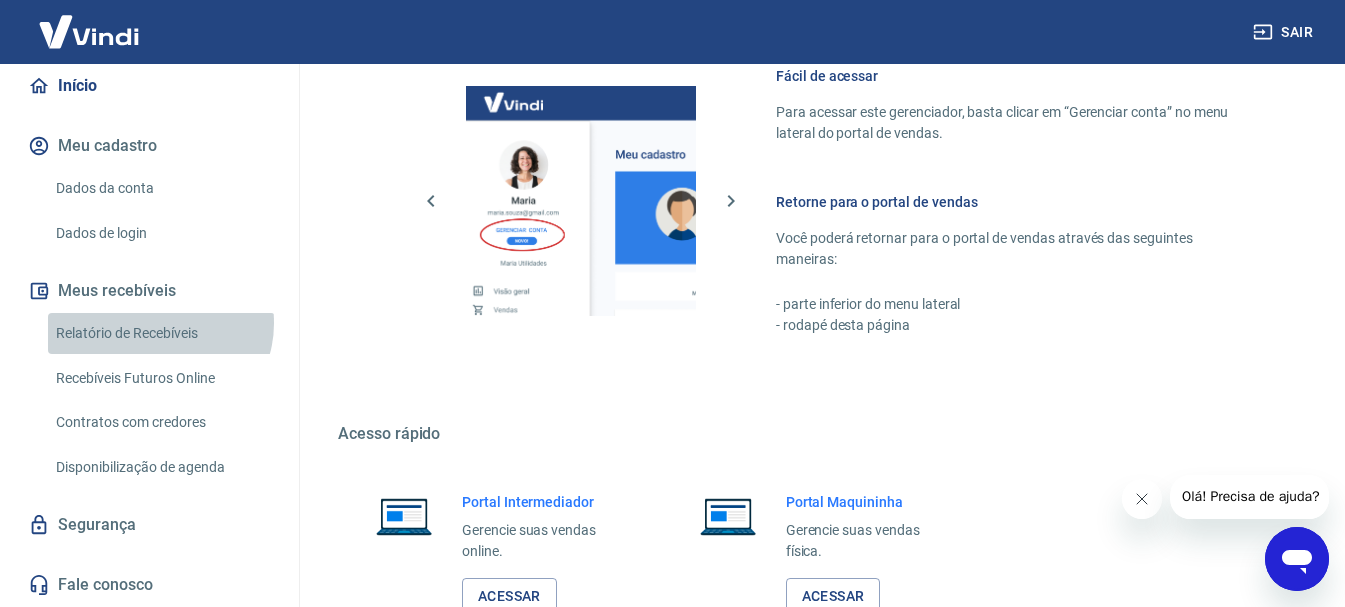 click on "Relatório de Recebíveis" at bounding box center (161, 333) 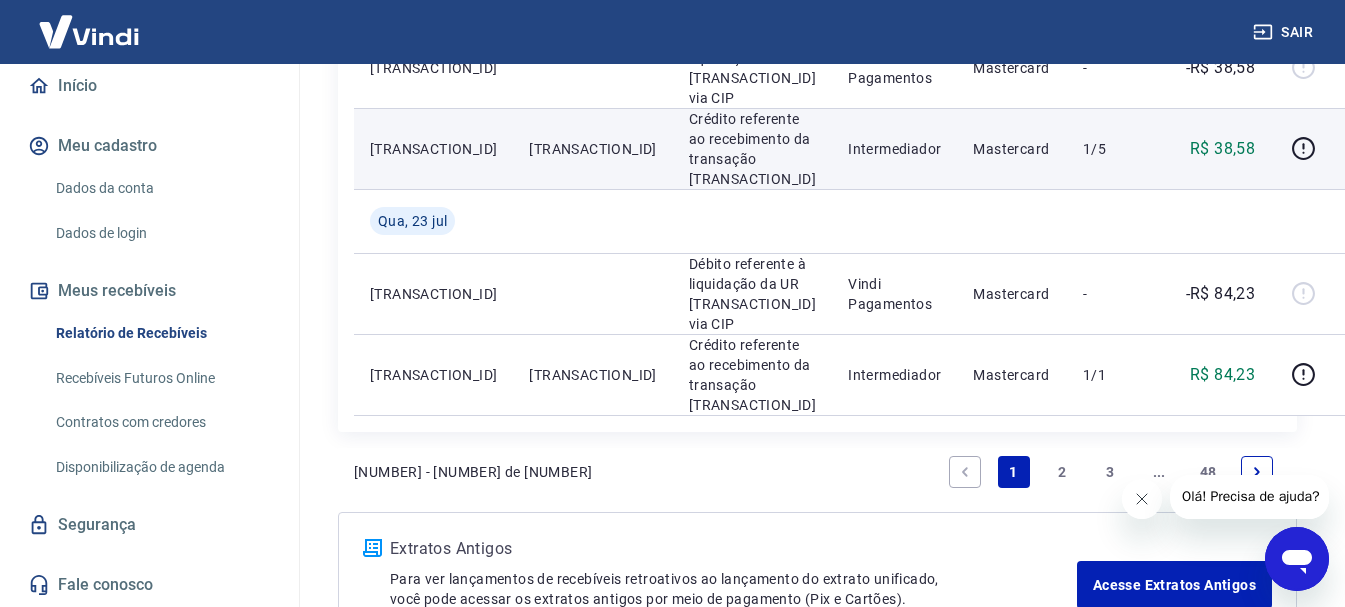 scroll, scrollTop: 2093, scrollLeft: 0, axis: vertical 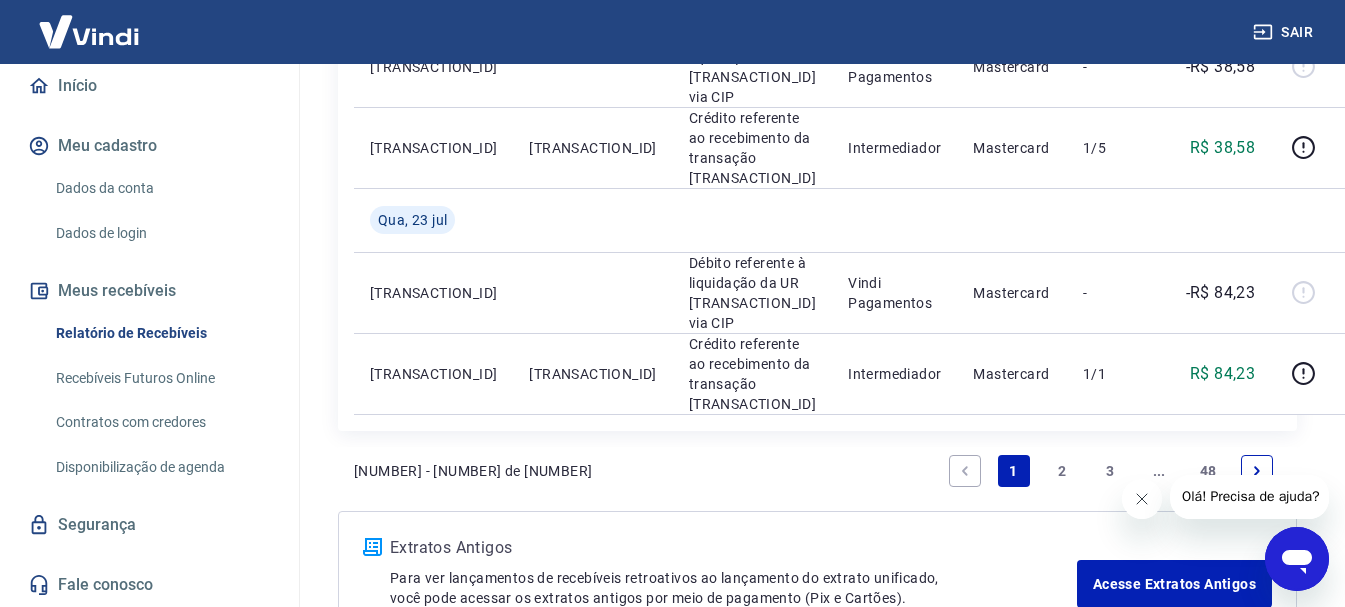 click on "2" at bounding box center (1062, 471) 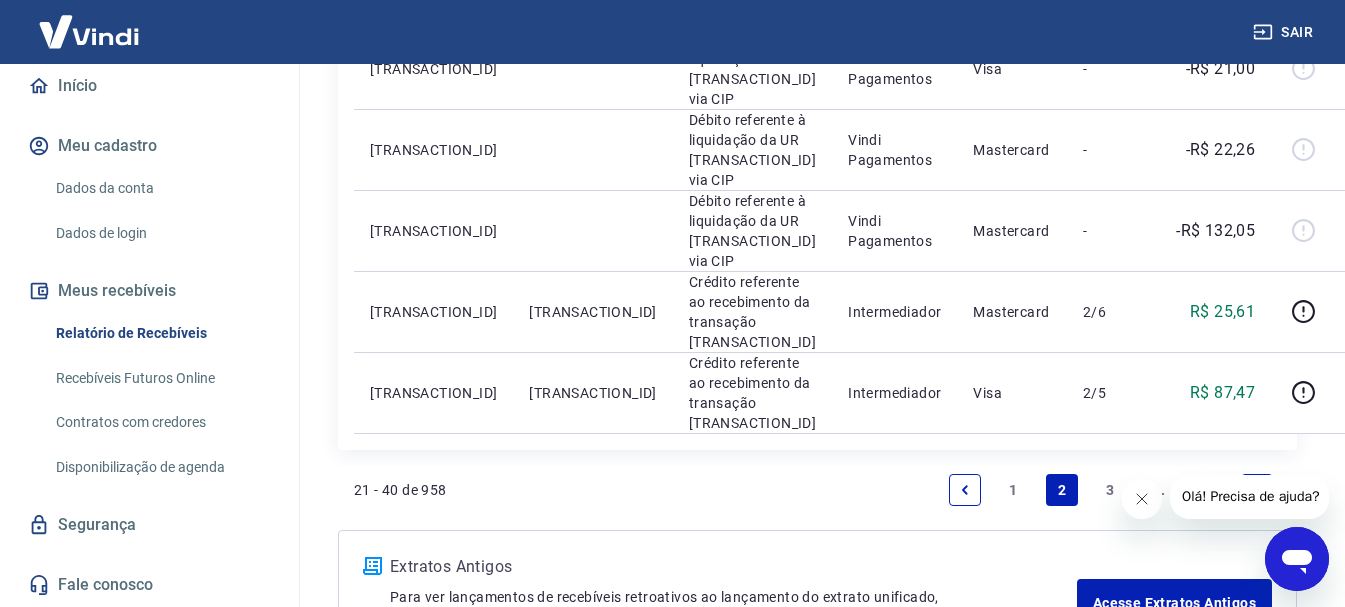 scroll, scrollTop: 2012, scrollLeft: 0, axis: vertical 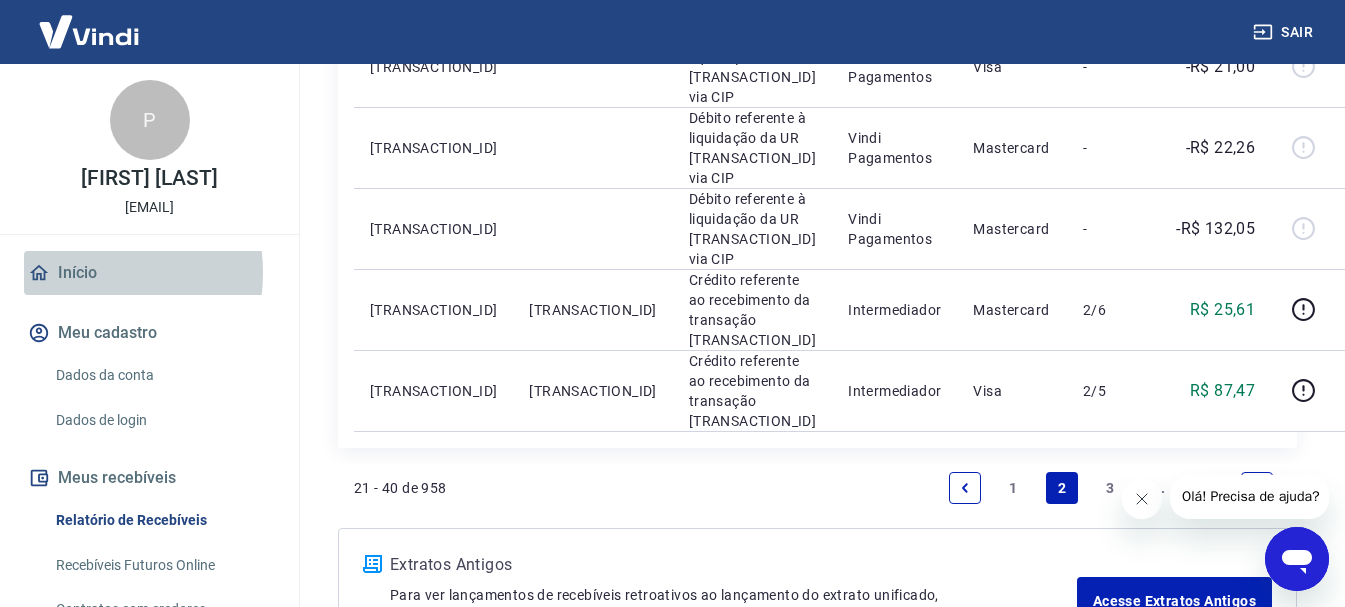 click on "Início" at bounding box center (149, 273) 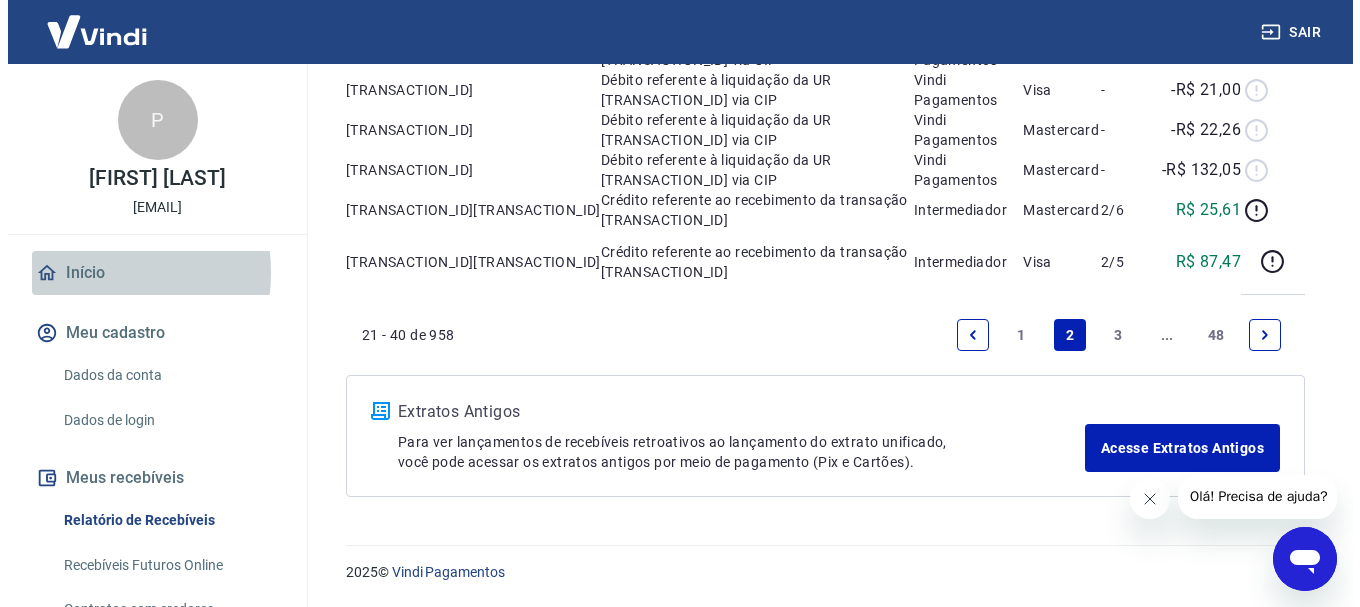 scroll, scrollTop: 1241, scrollLeft: 0, axis: vertical 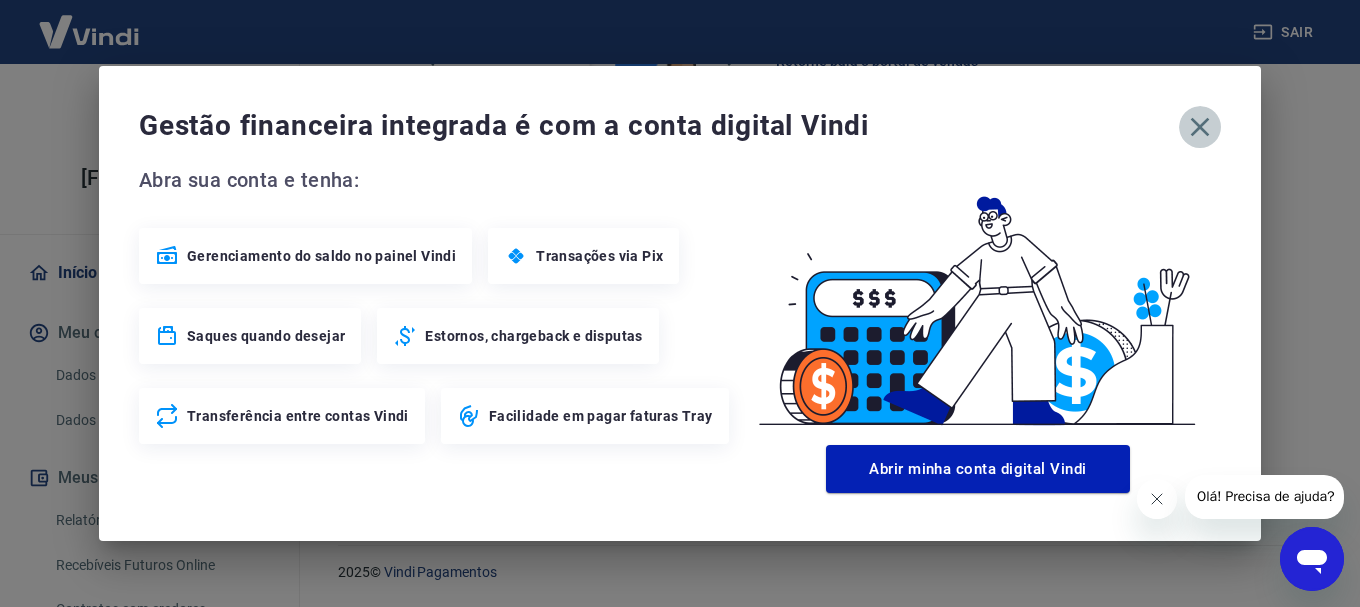 click 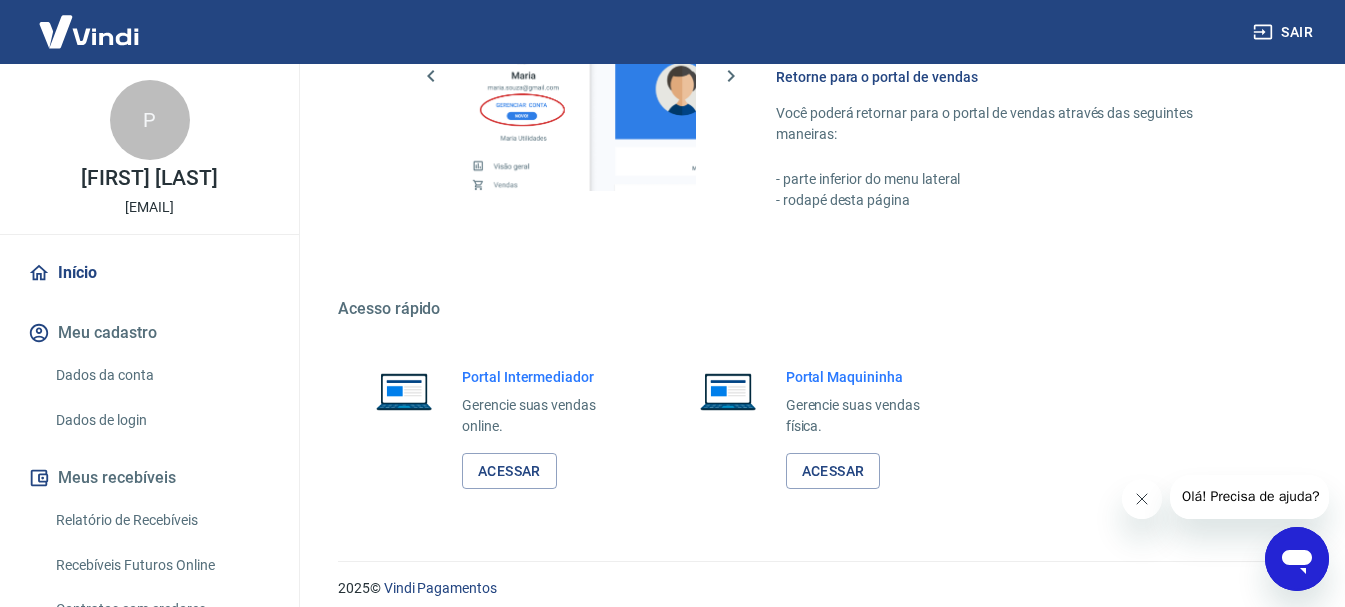 scroll, scrollTop: 1241, scrollLeft: 0, axis: vertical 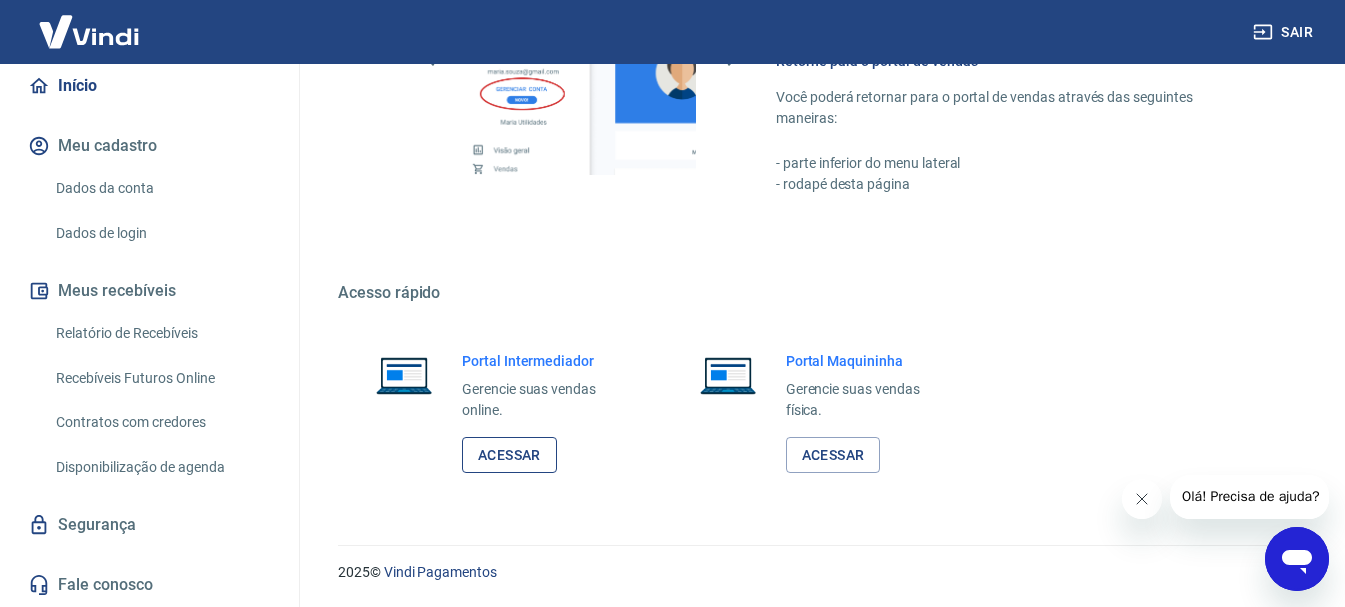 click on "Acessar" at bounding box center [509, 455] 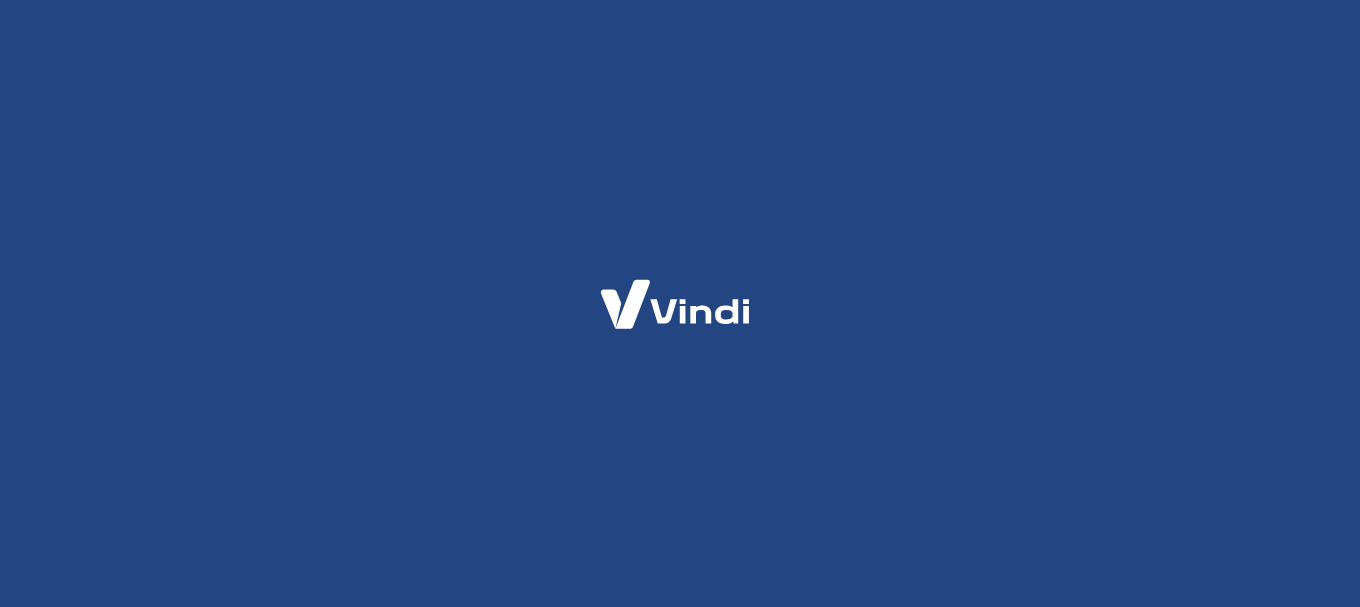 scroll, scrollTop: 0, scrollLeft: 0, axis: both 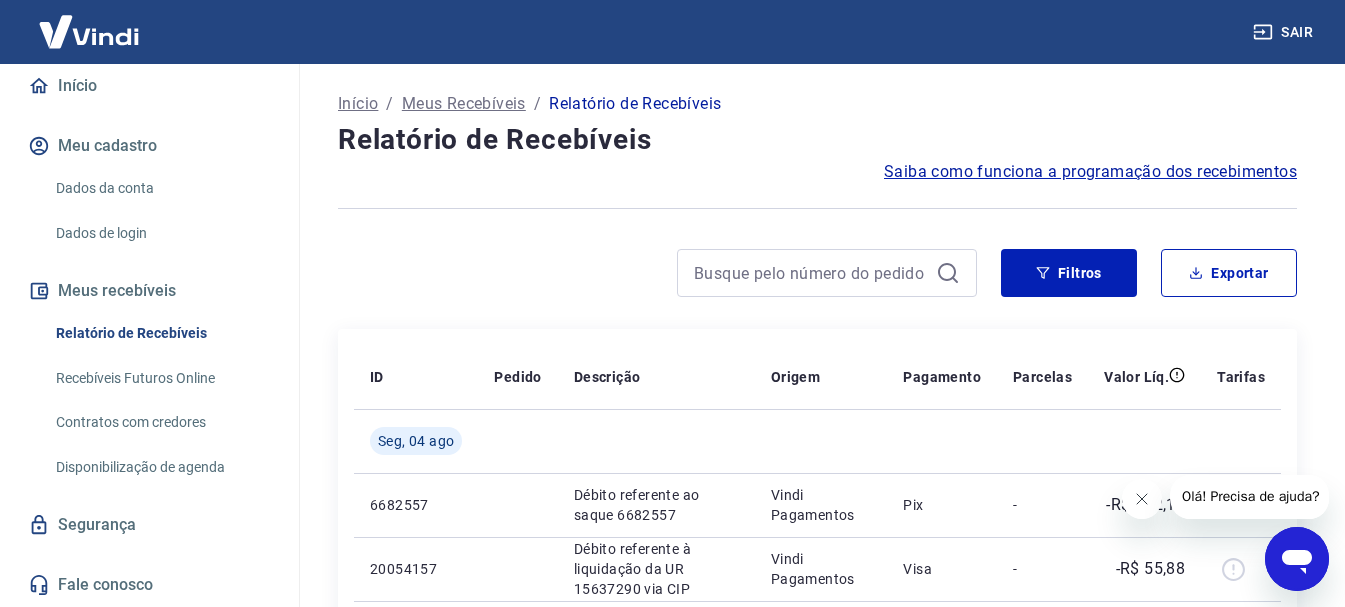 click on "Sair" at bounding box center [1285, 32] 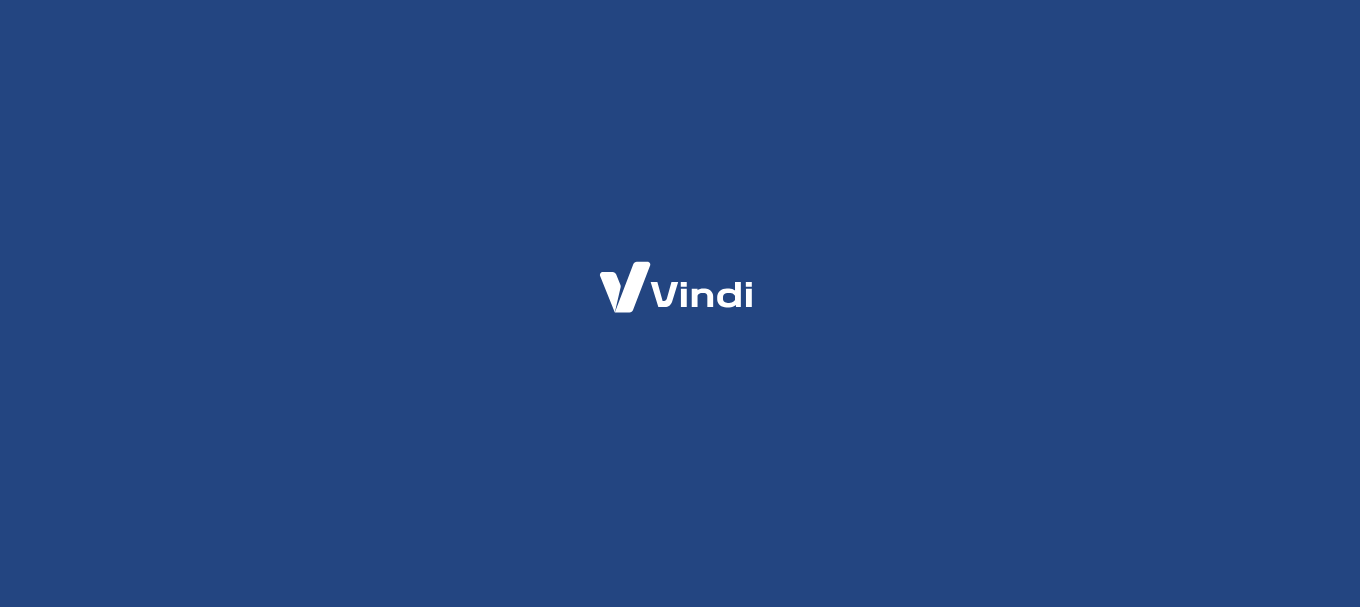 scroll, scrollTop: 0, scrollLeft: 0, axis: both 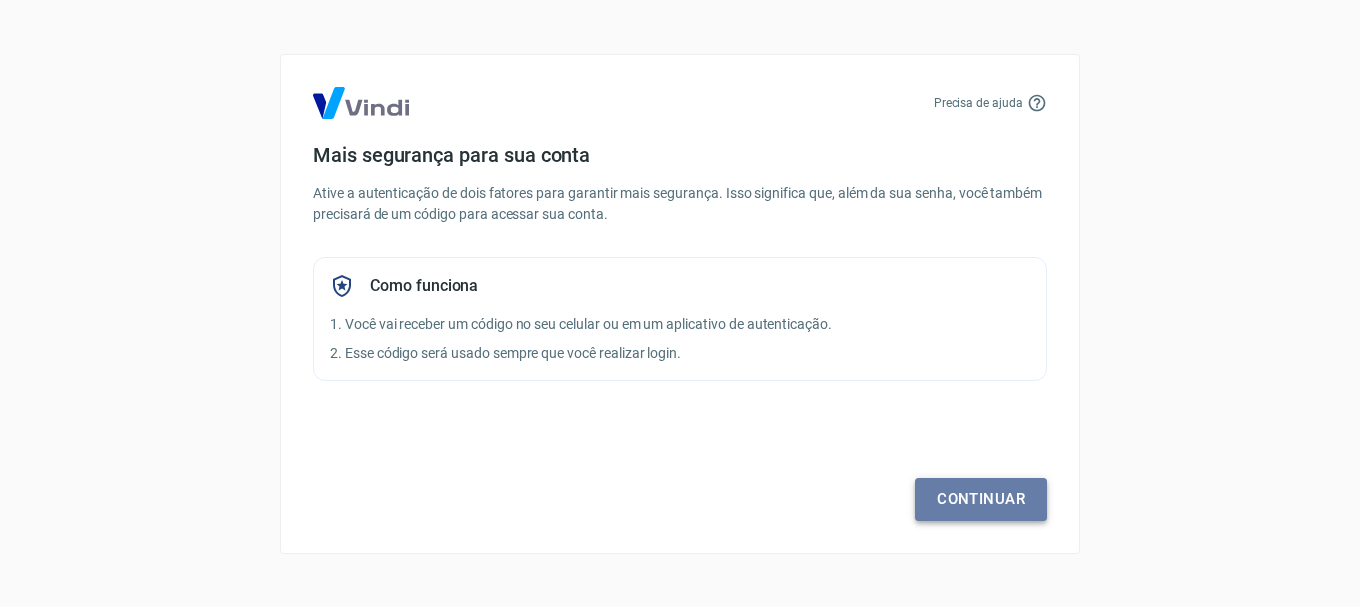 click on "Continuar" at bounding box center (981, 499) 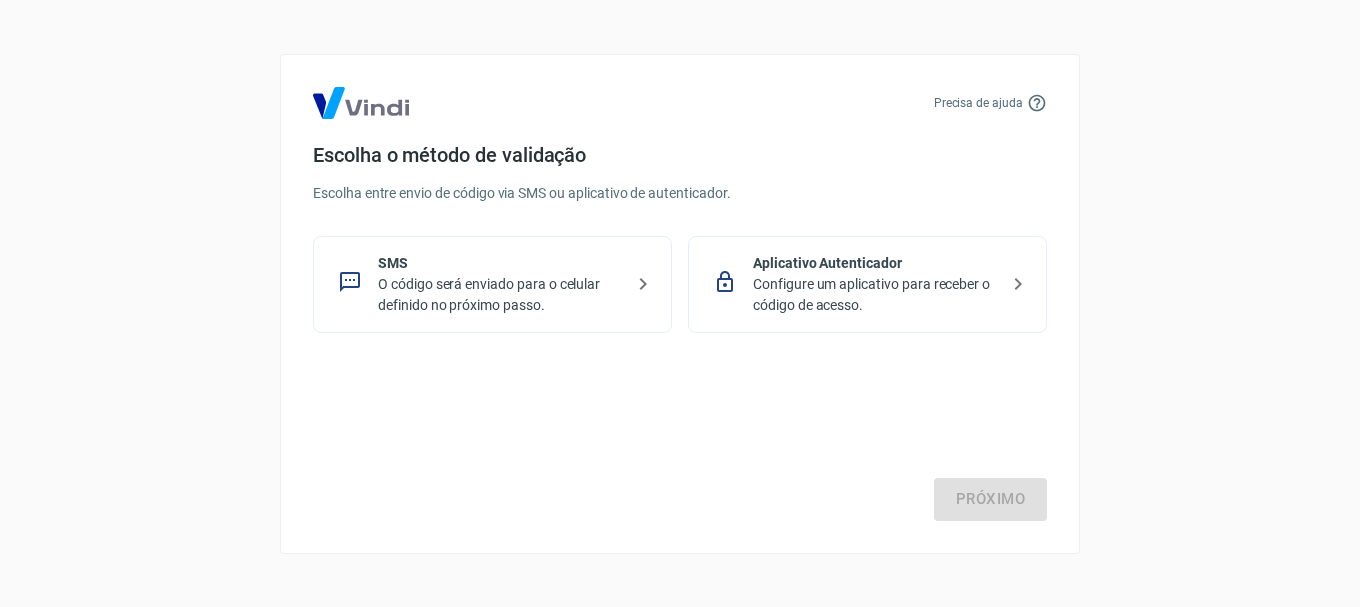 click on "O código será enviado para o celular definido no próximo passo." at bounding box center [500, 295] 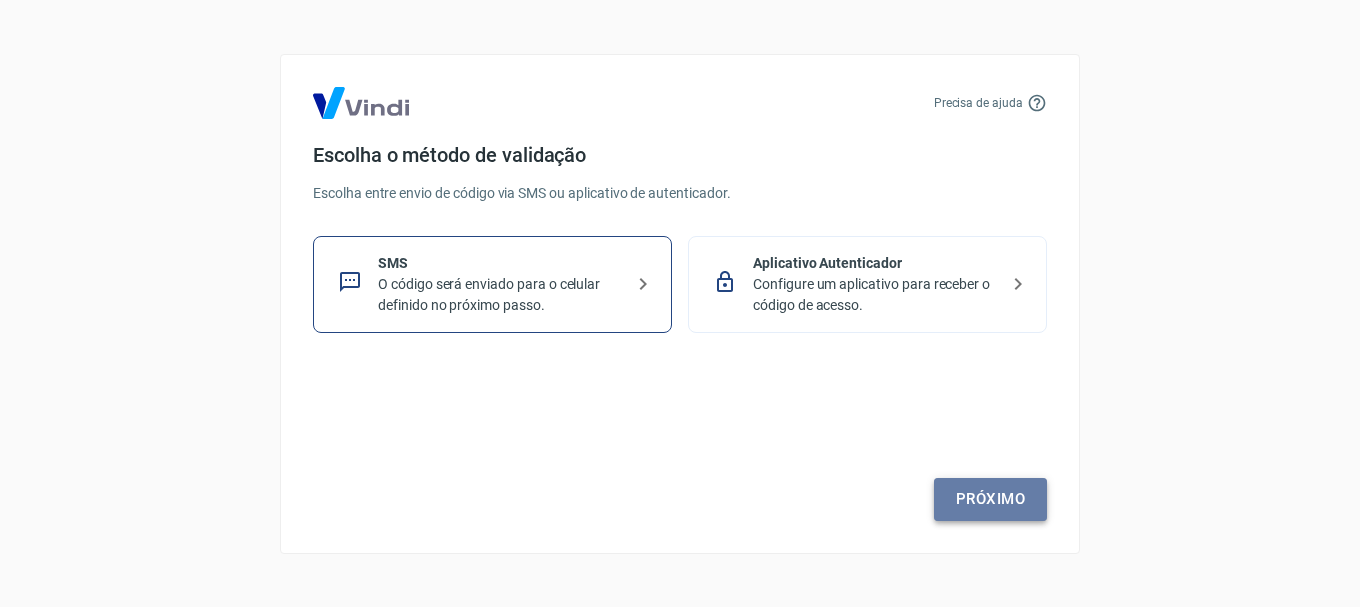 click on "Próximo" at bounding box center (990, 499) 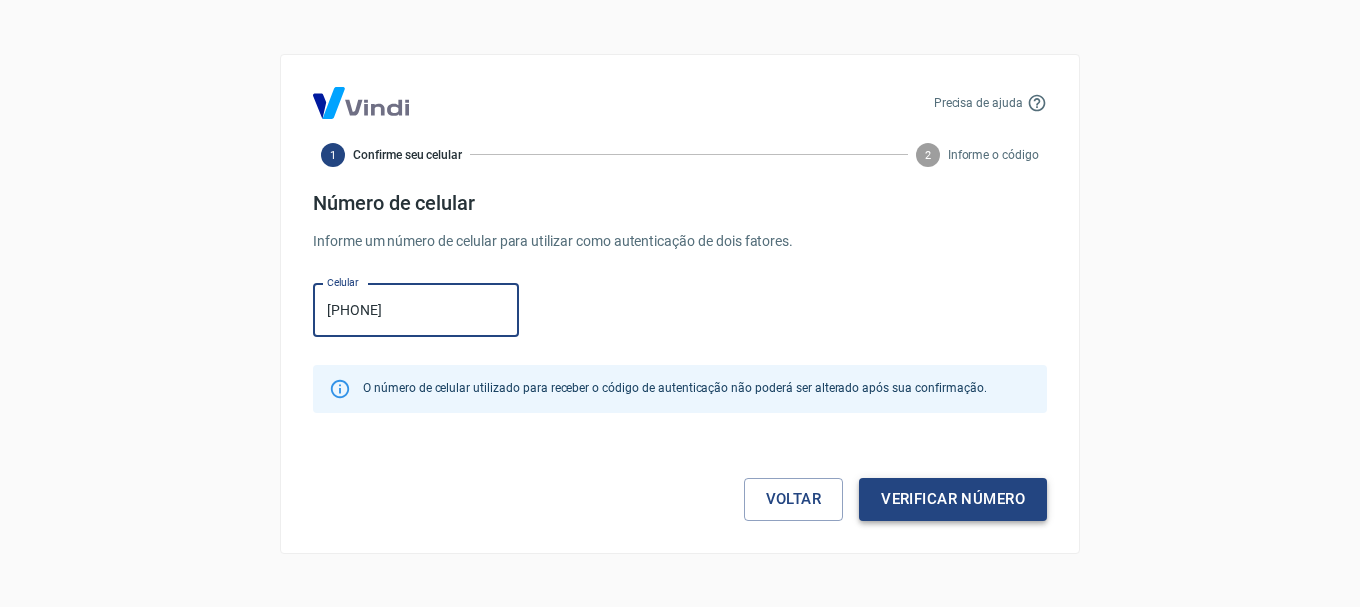 type on "(21) 96606-1793" 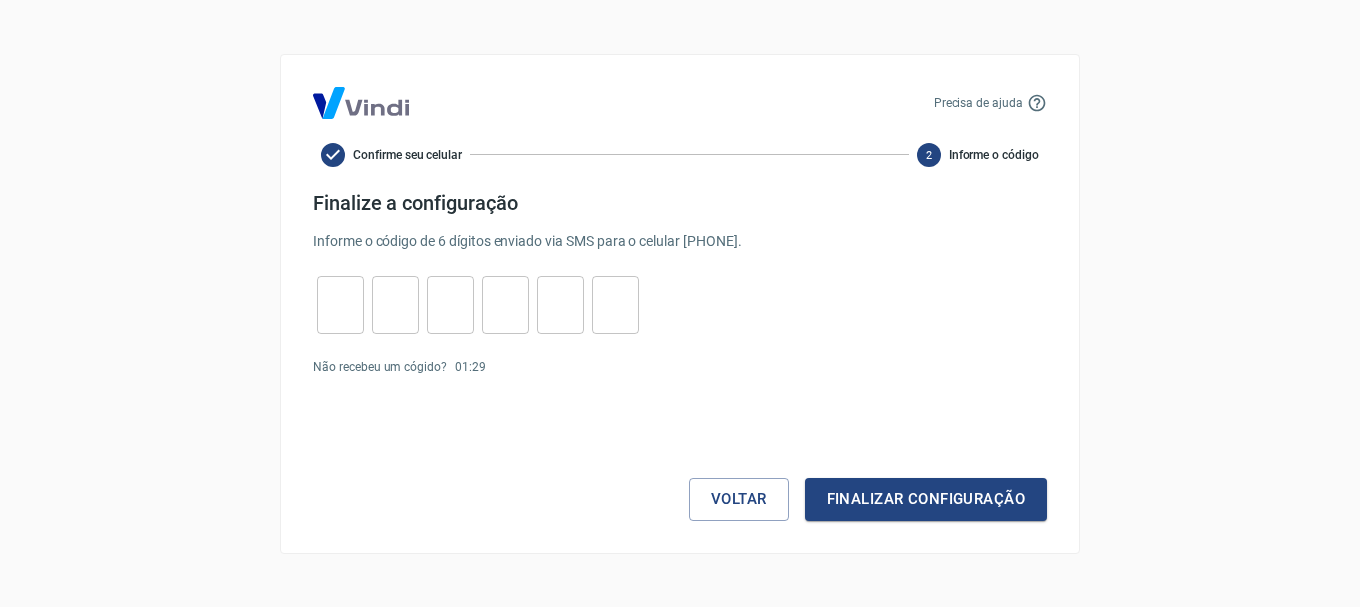 click at bounding box center [340, 304] 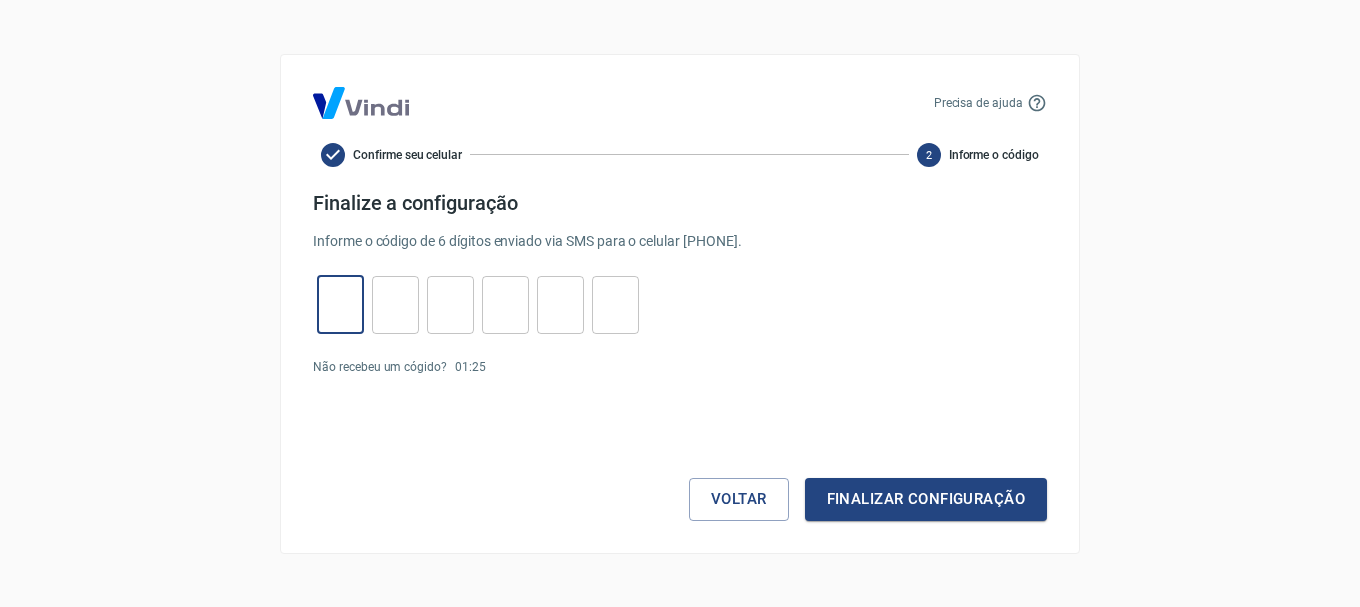 type on "1" 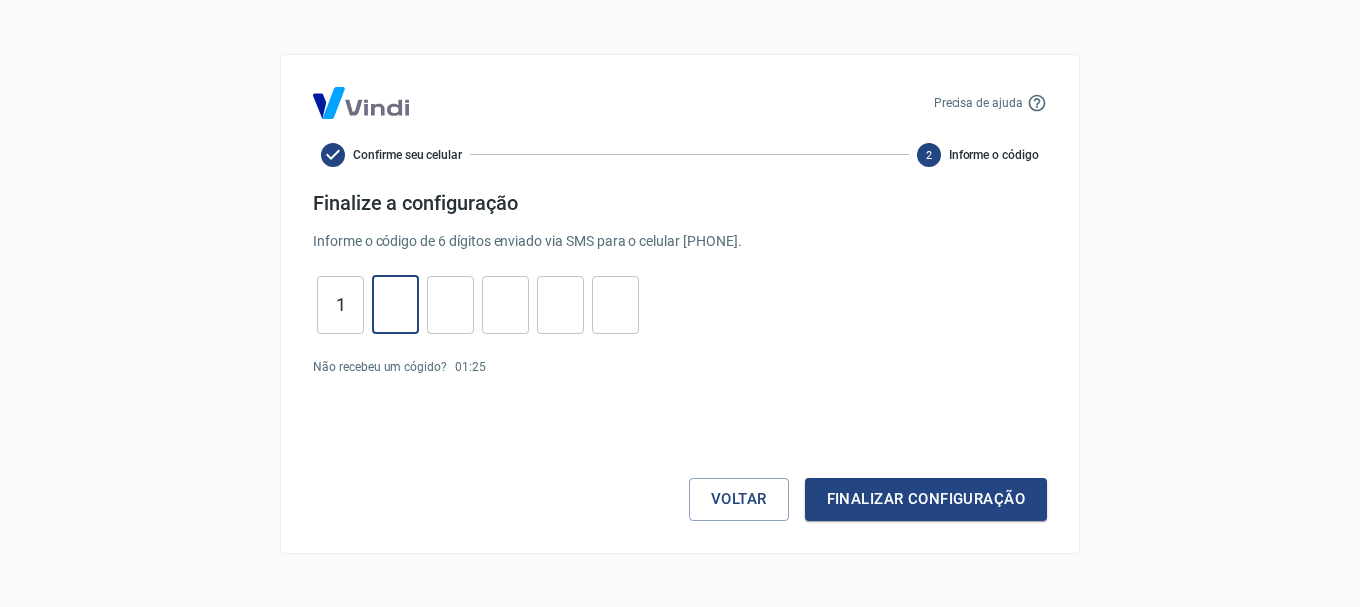 type on "5" 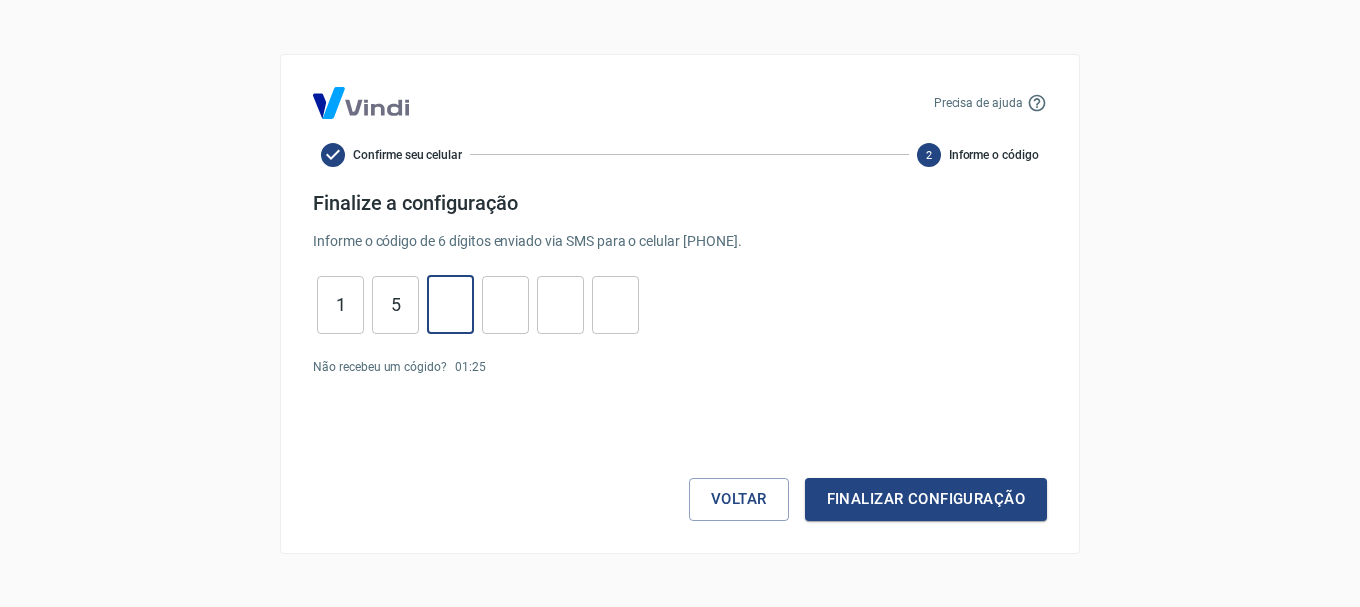 type on "4" 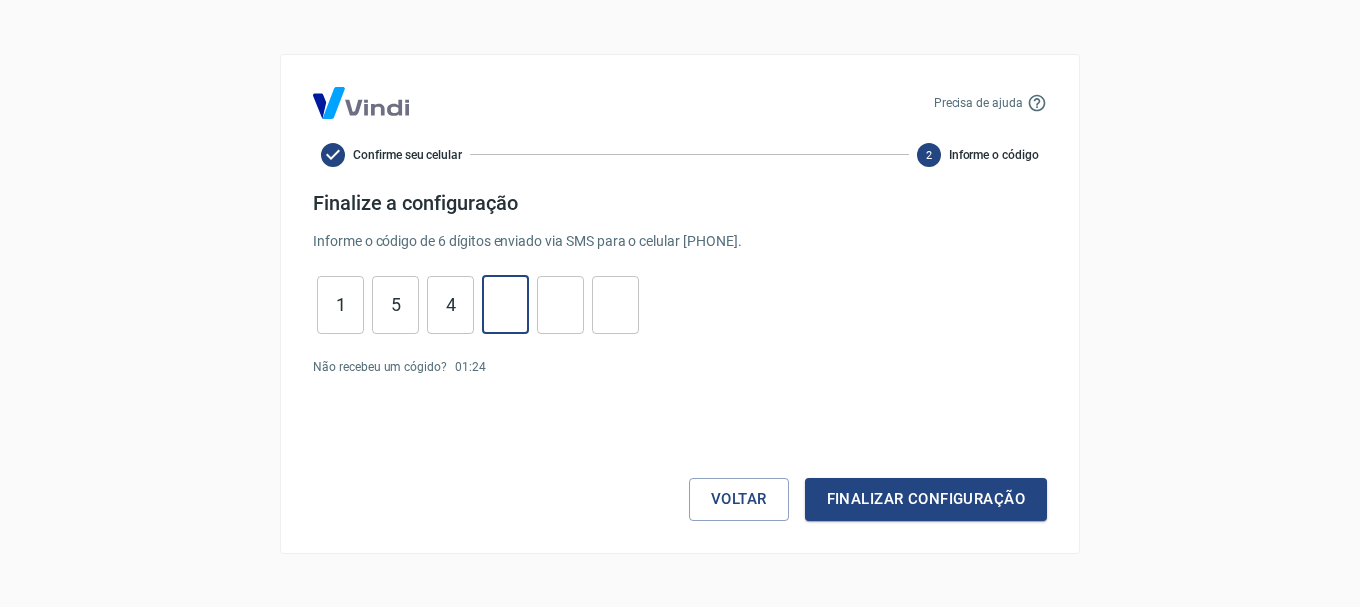 type on "7" 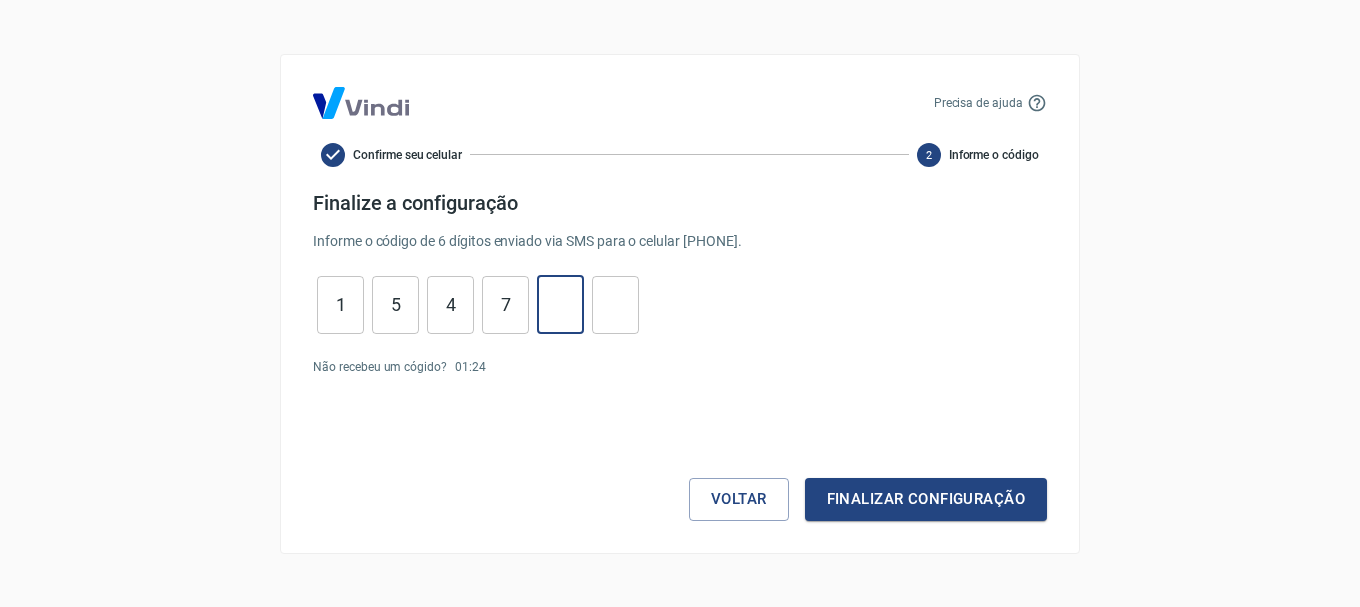 type on "2" 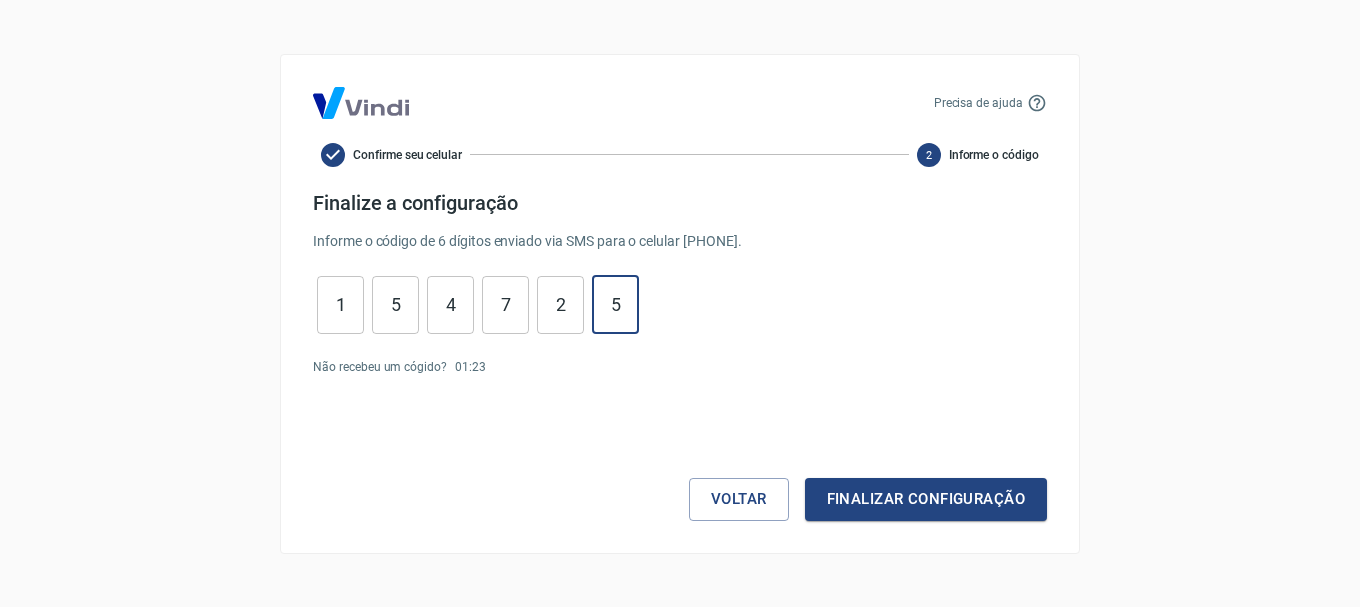 type on "5" 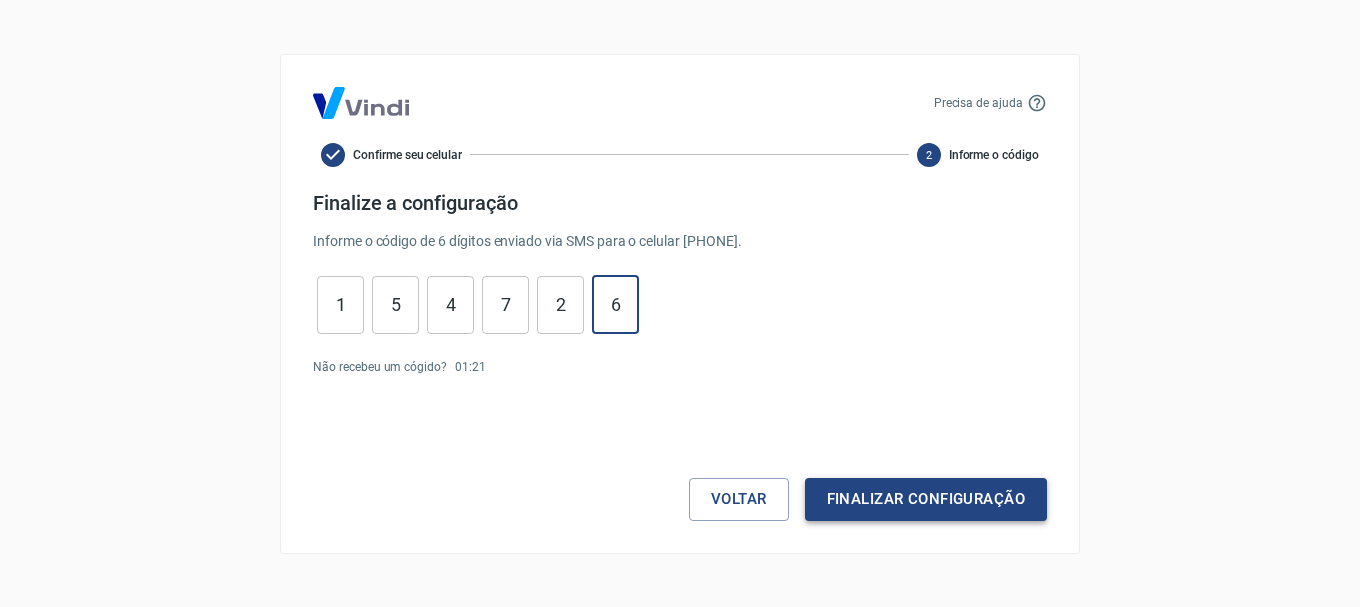 type on "6" 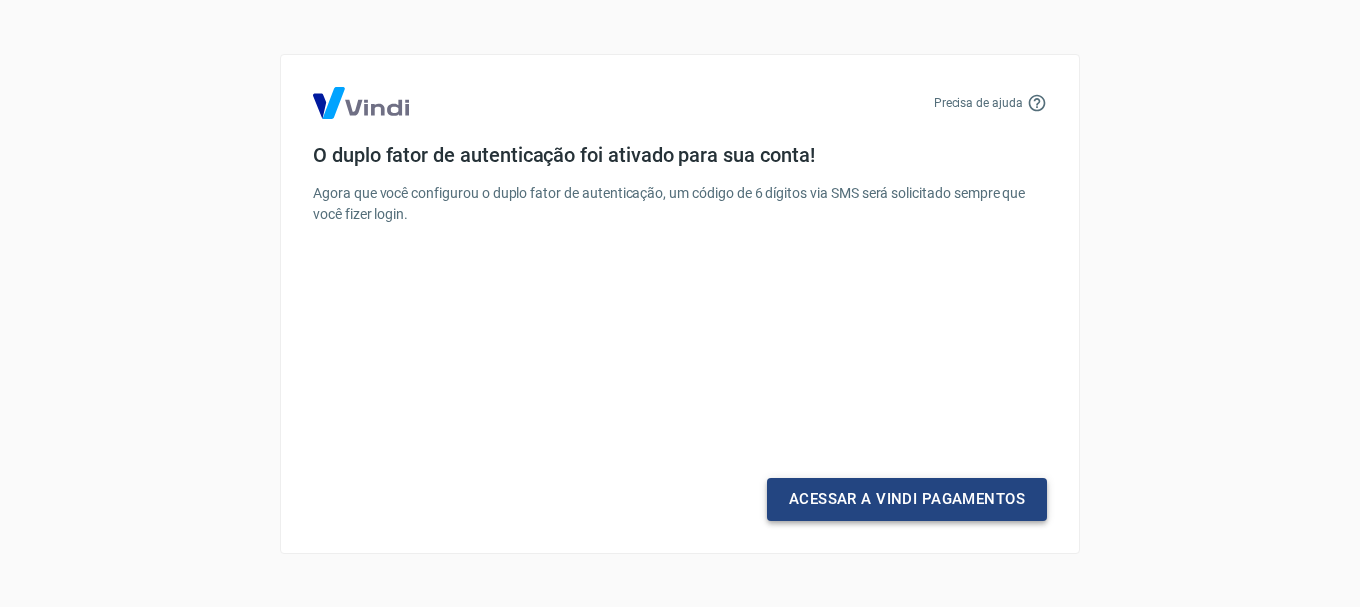 click on "Acessar a Vindi Pagamentos" at bounding box center [907, 499] 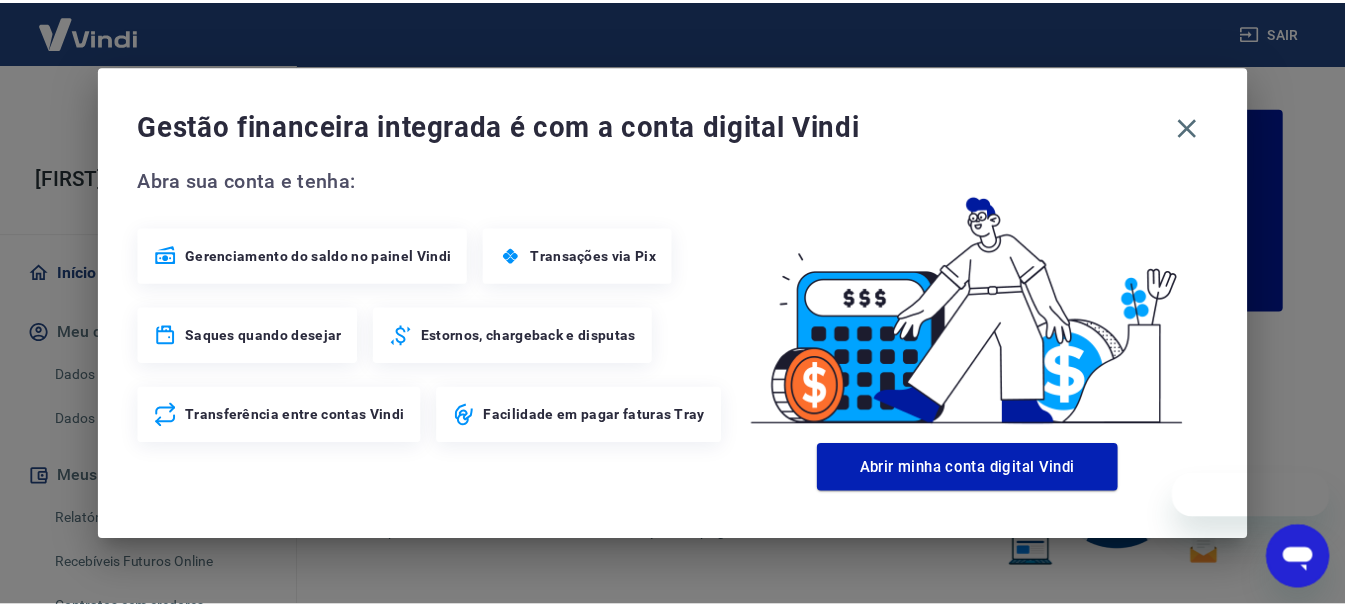 scroll, scrollTop: 0, scrollLeft: 0, axis: both 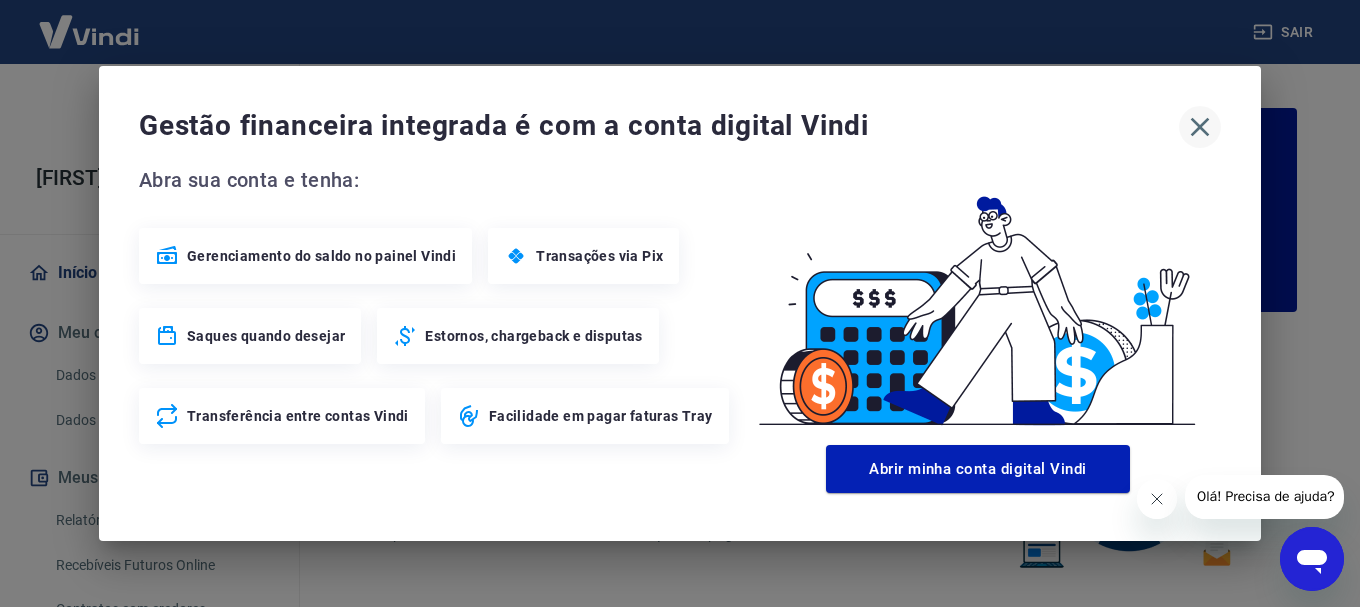click 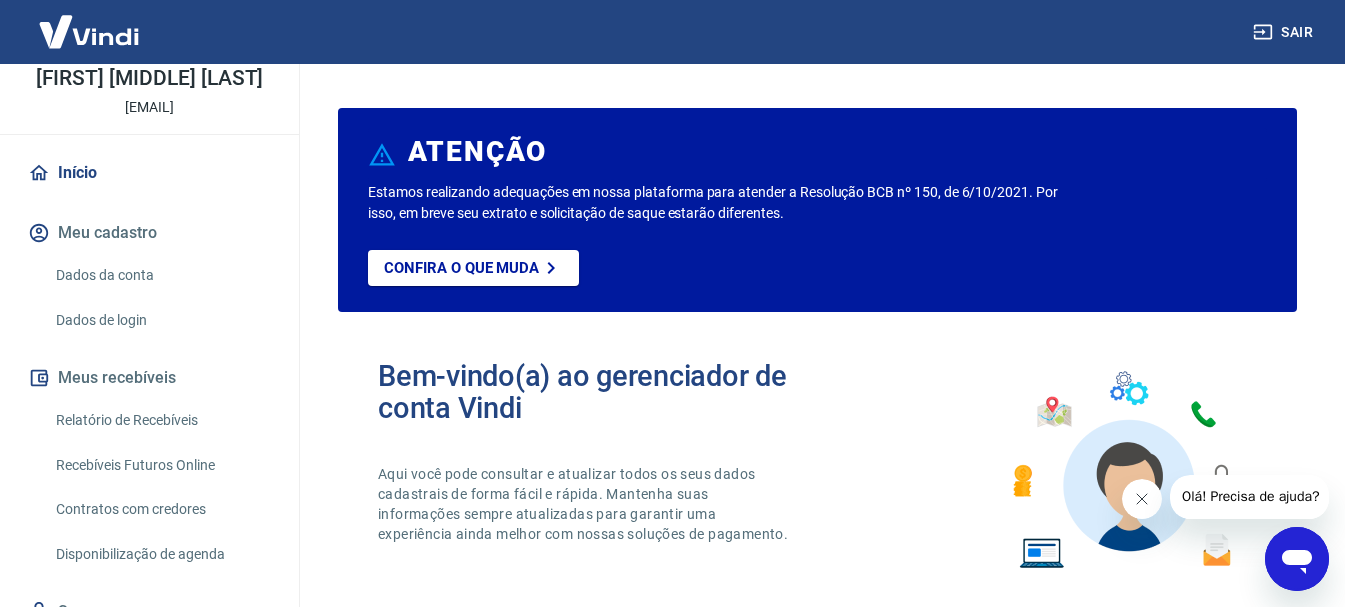 scroll, scrollTop: 187, scrollLeft: 0, axis: vertical 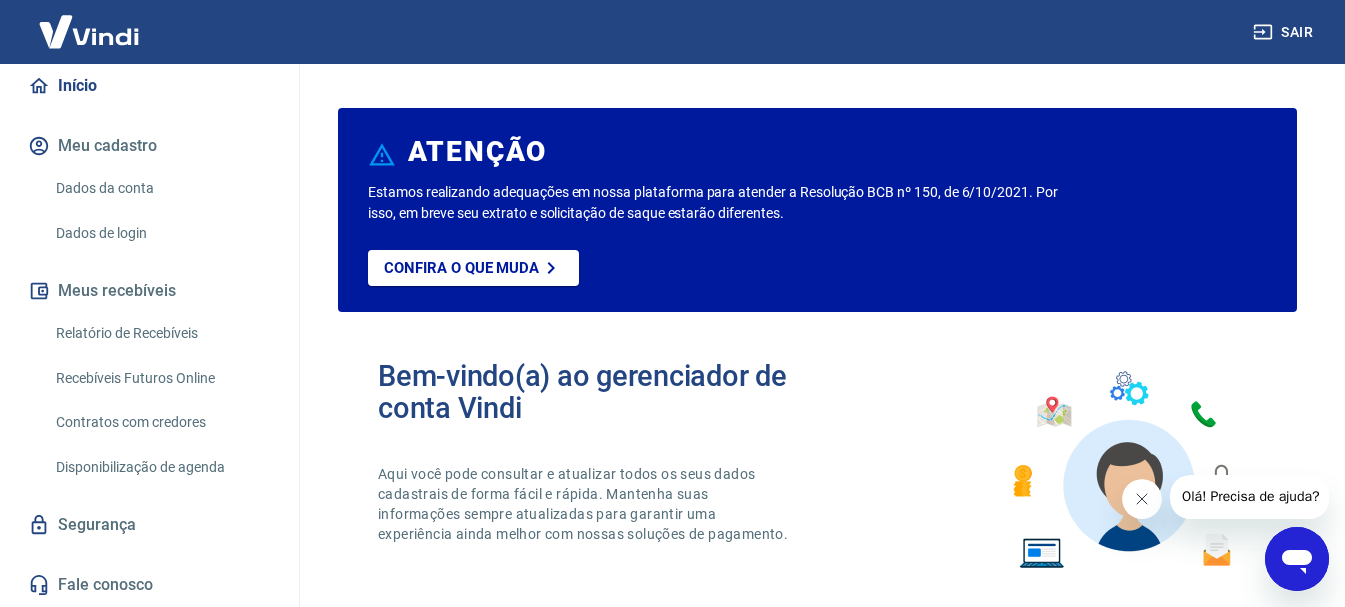 click on "Relatório de Recebíveis" at bounding box center [161, 333] 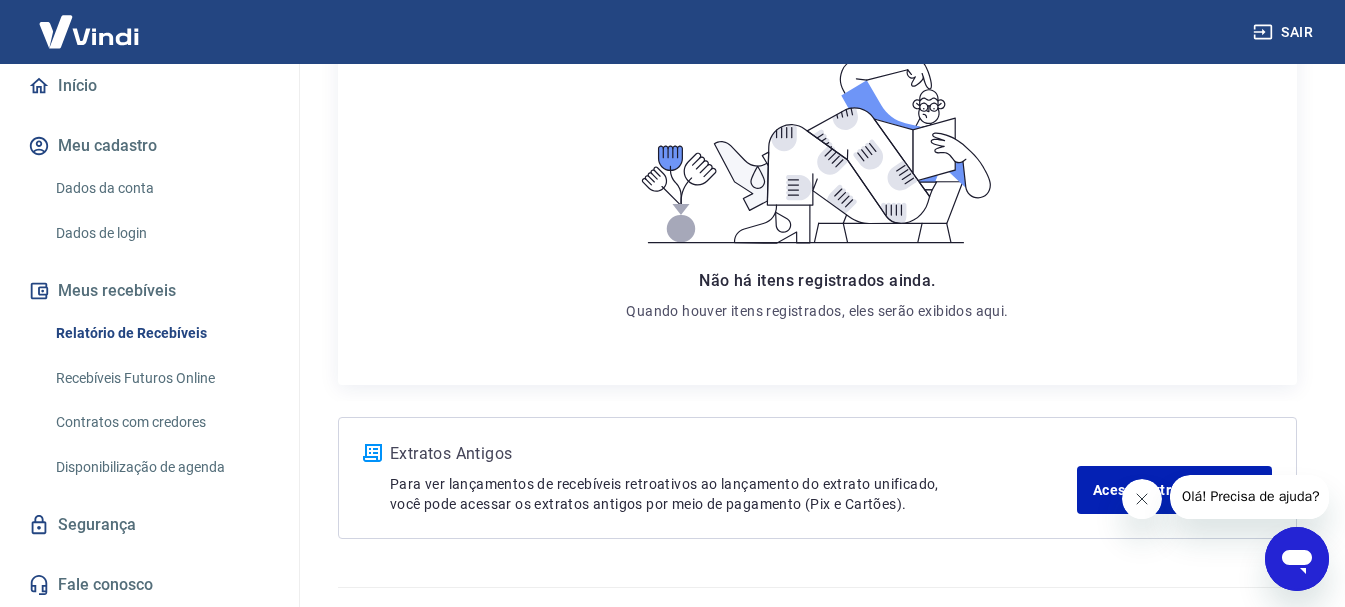 scroll, scrollTop: 386, scrollLeft: 0, axis: vertical 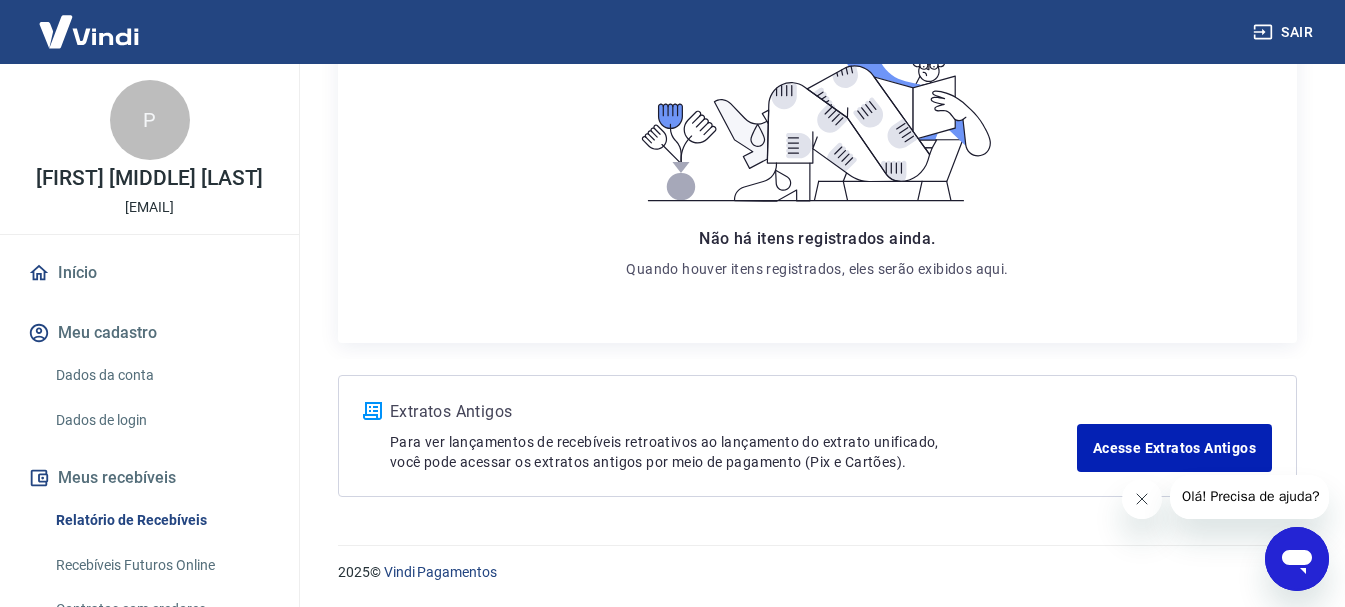 click 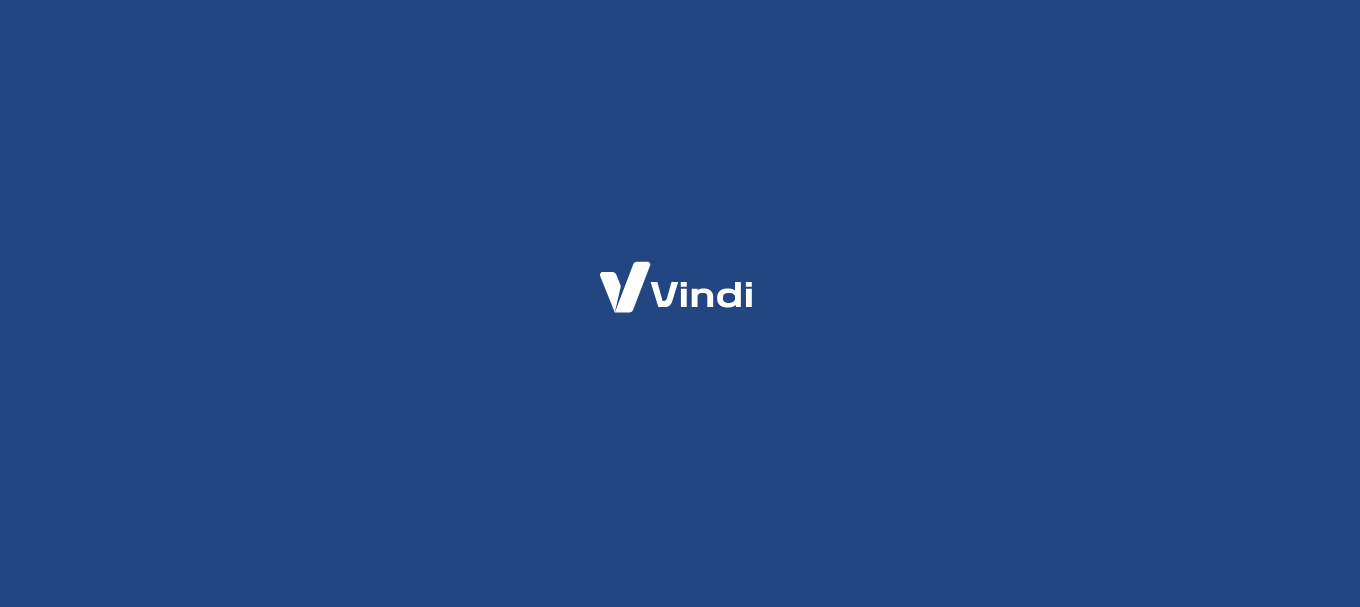 scroll, scrollTop: 0, scrollLeft: 0, axis: both 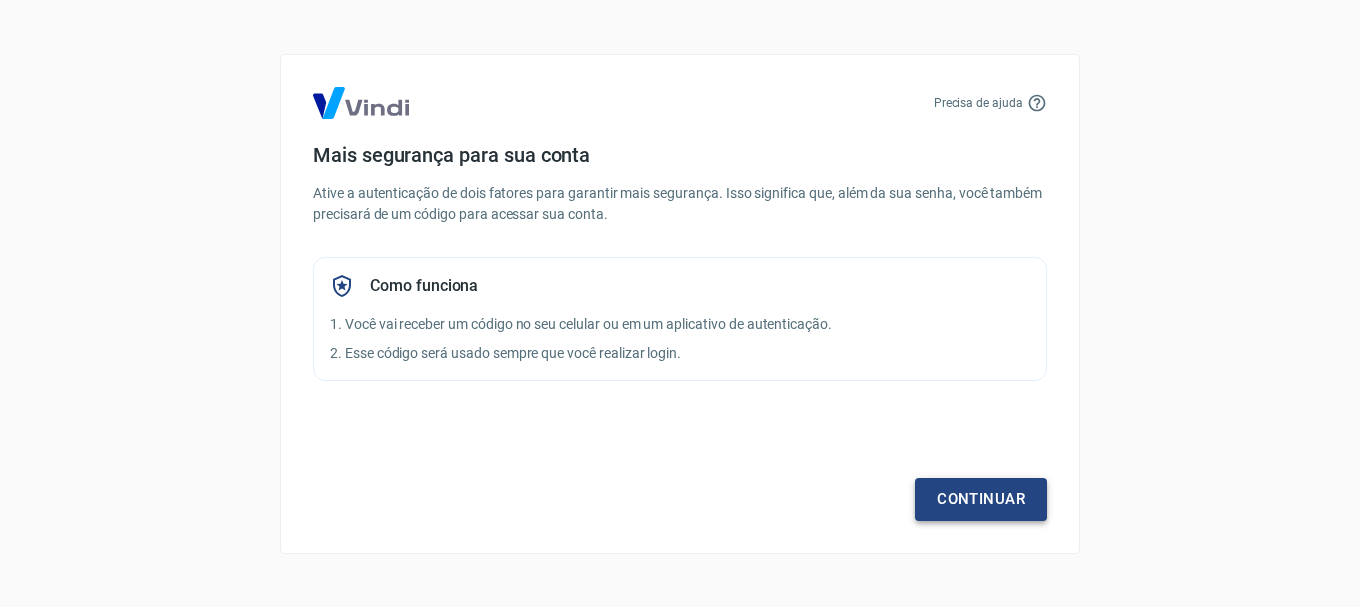 click on "Continuar" at bounding box center [981, 499] 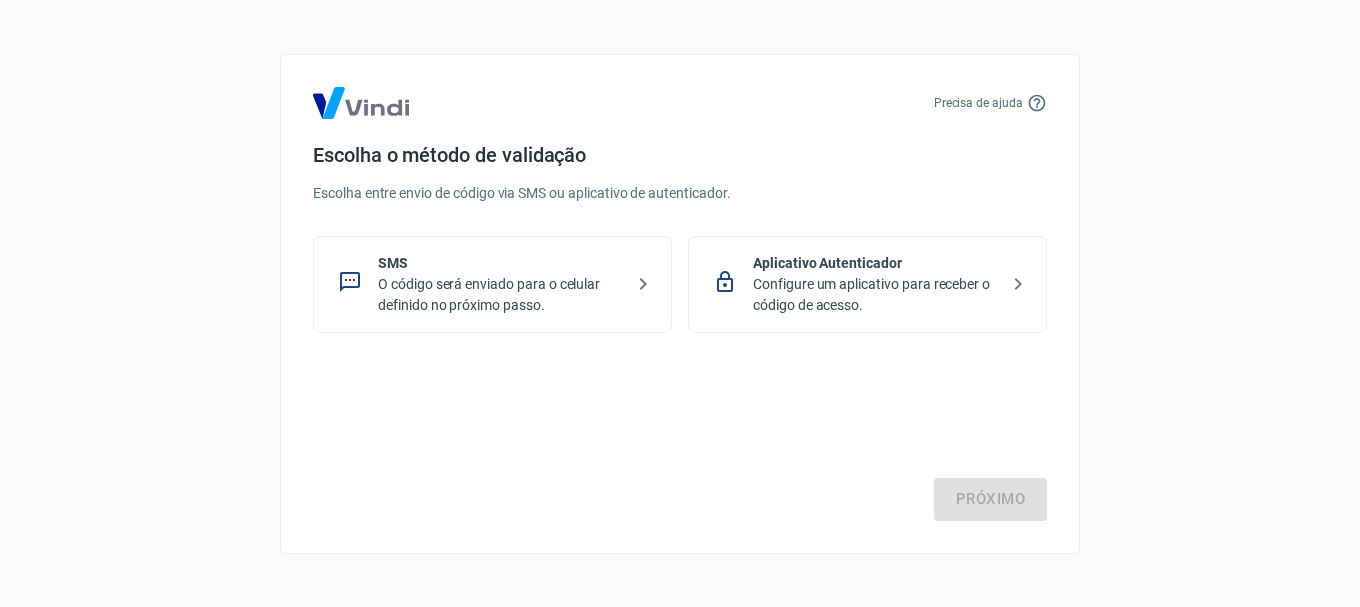 click on "O código será enviado para o celular definido no próximo passo." at bounding box center [500, 295] 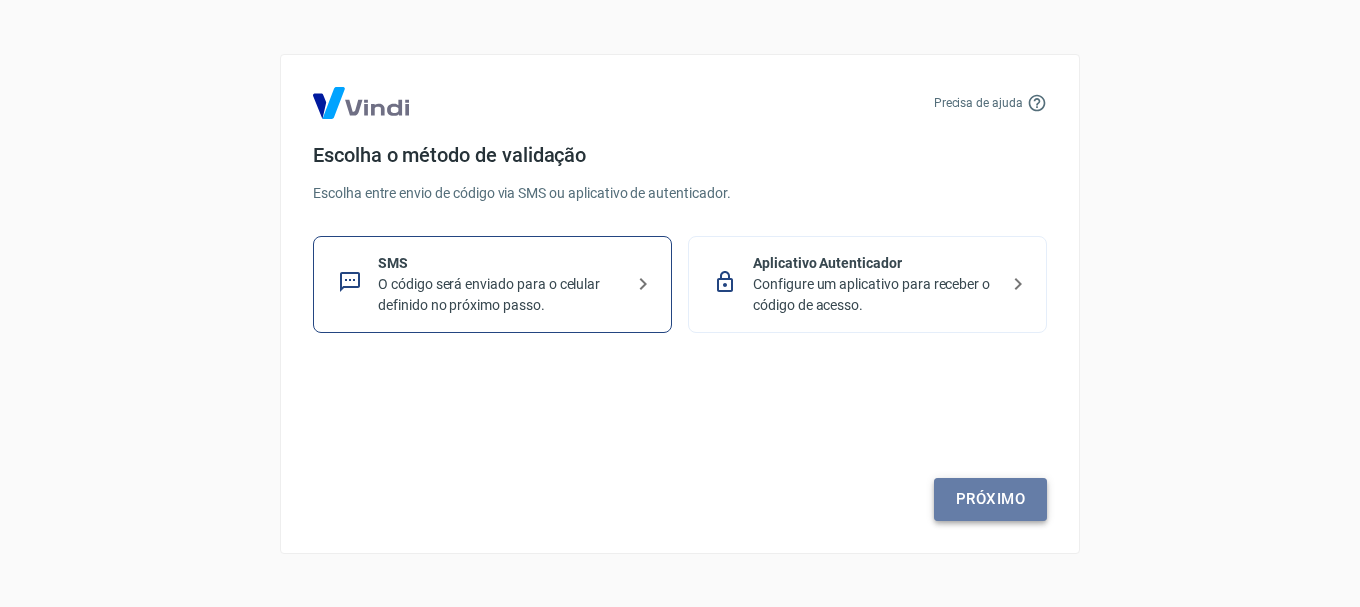click on "Próximo" at bounding box center [990, 499] 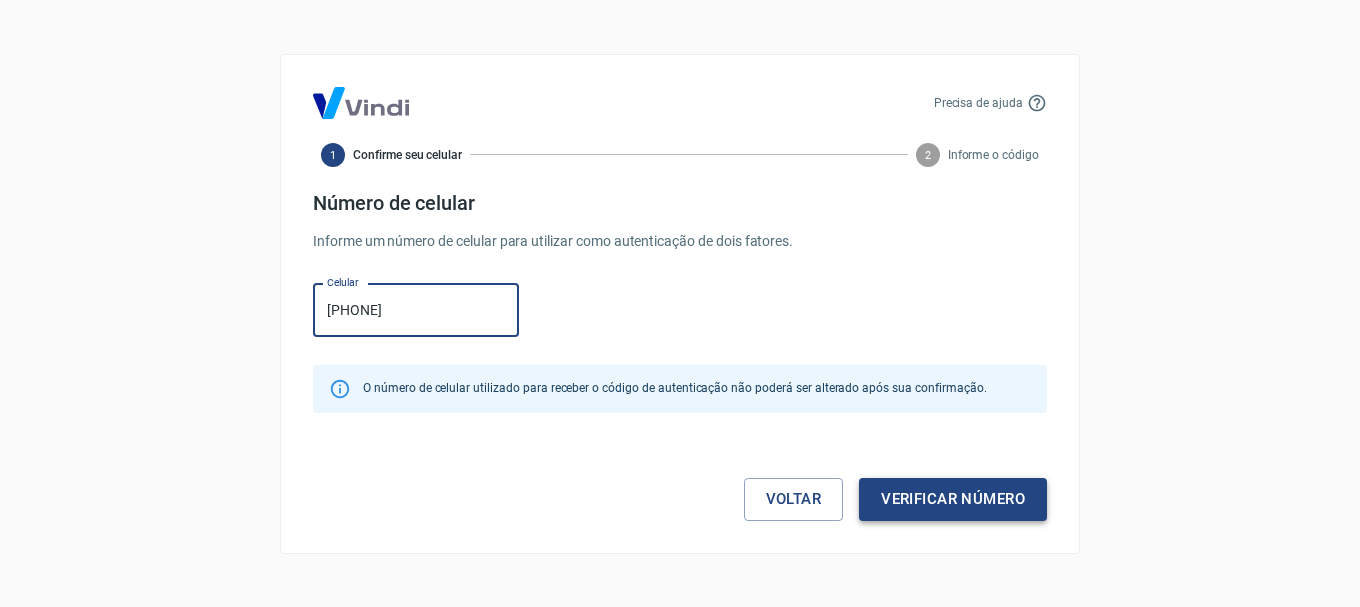 type on "([AREA_CODE]) [PHONE]-[PHONE]" 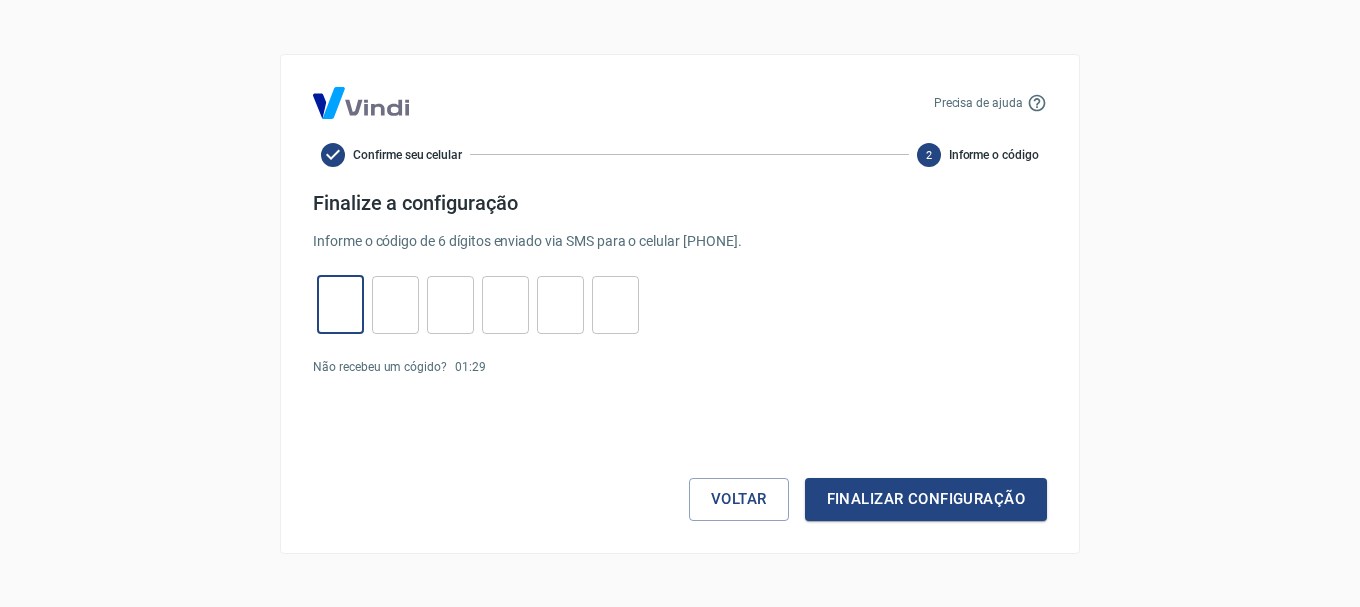 click at bounding box center [340, 304] 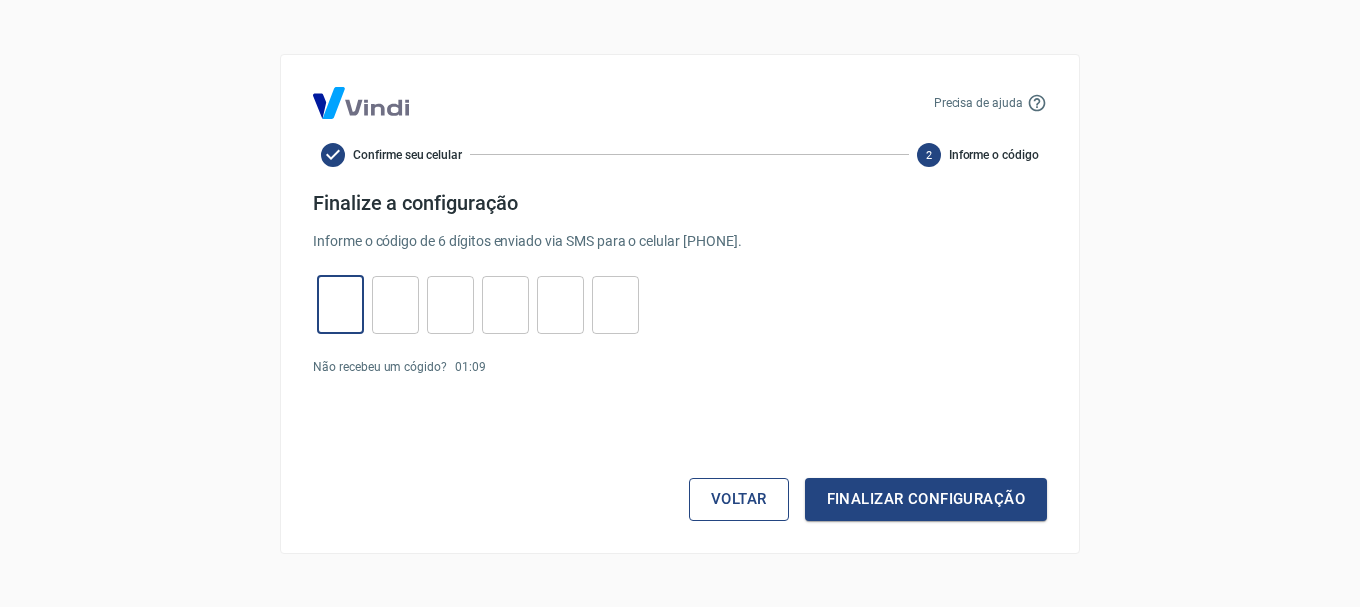 click on "Voltar" at bounding box center (739, 499) 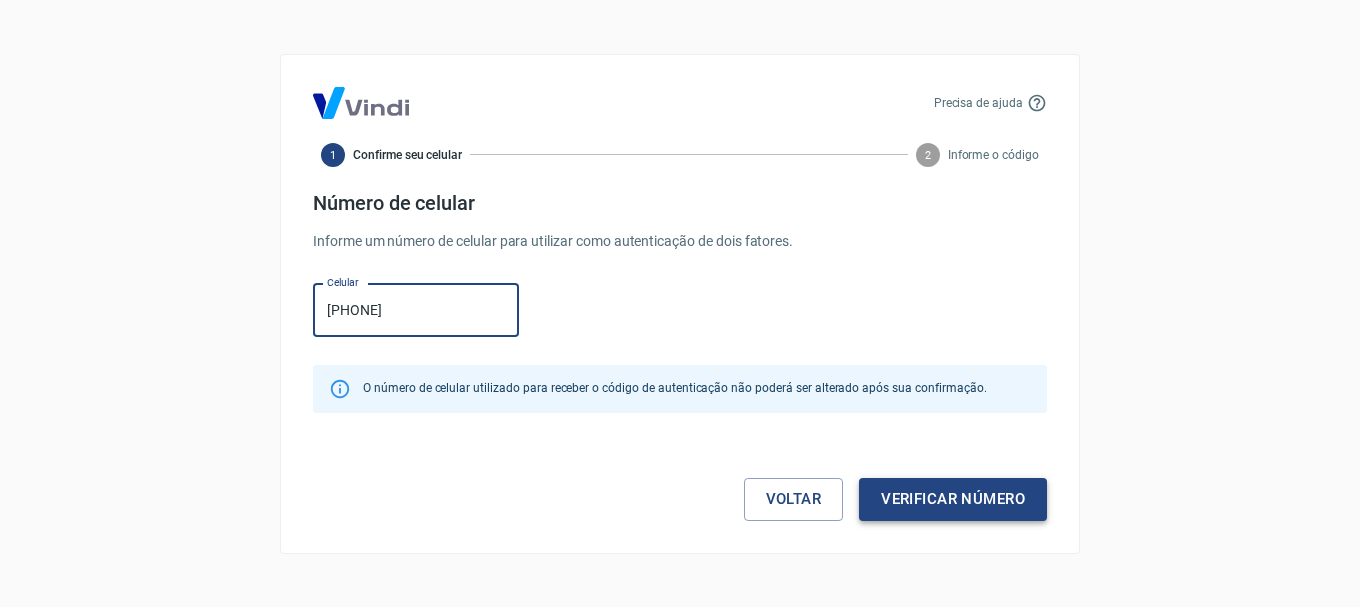 type on "([AREA_CODE]) [PHONE]-[PHONE]" 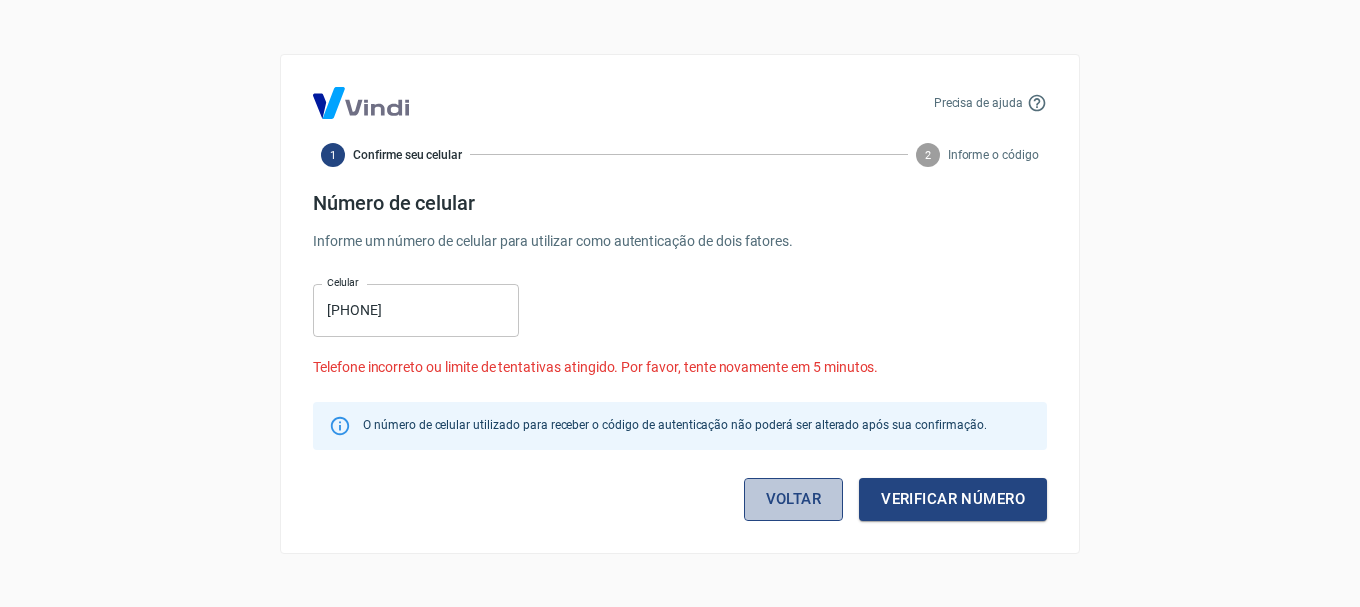 click on "Voltar" at bounding box center (794, 499) 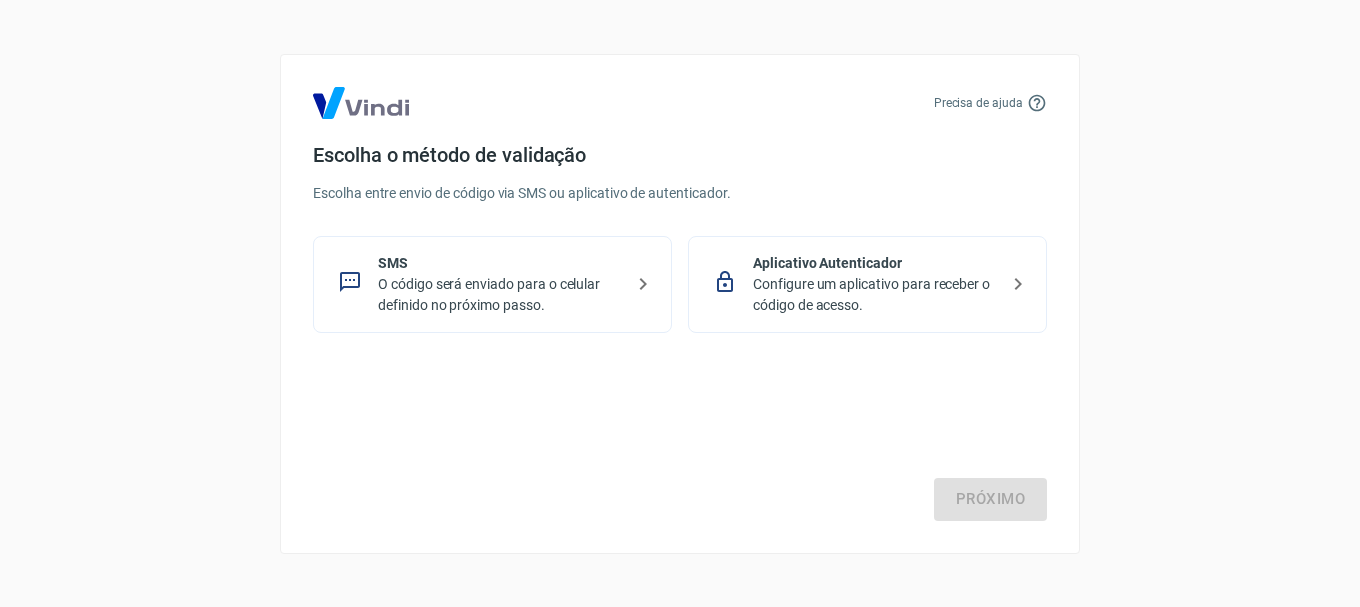 click on "O código será enviado para o celular definido no próximo passo." at bounding box center [500, 295] 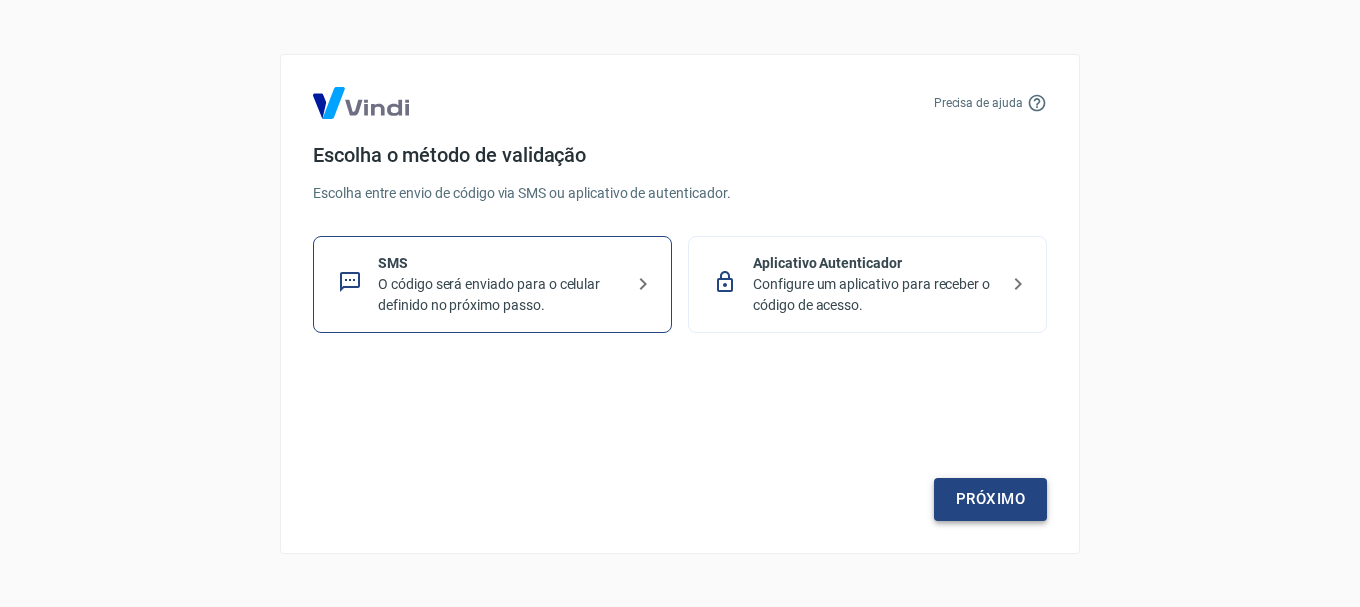click on "Próximo" at bounding box center (990, 499) 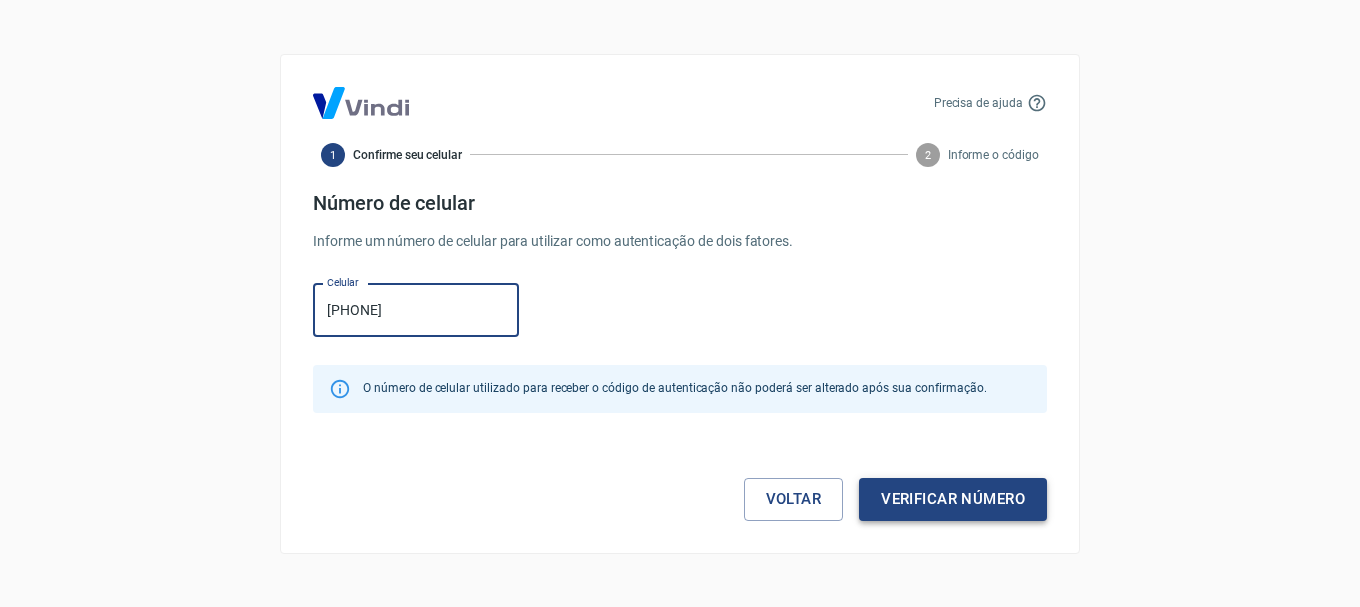 type on "([AREA_CODE]) [PHONE]" 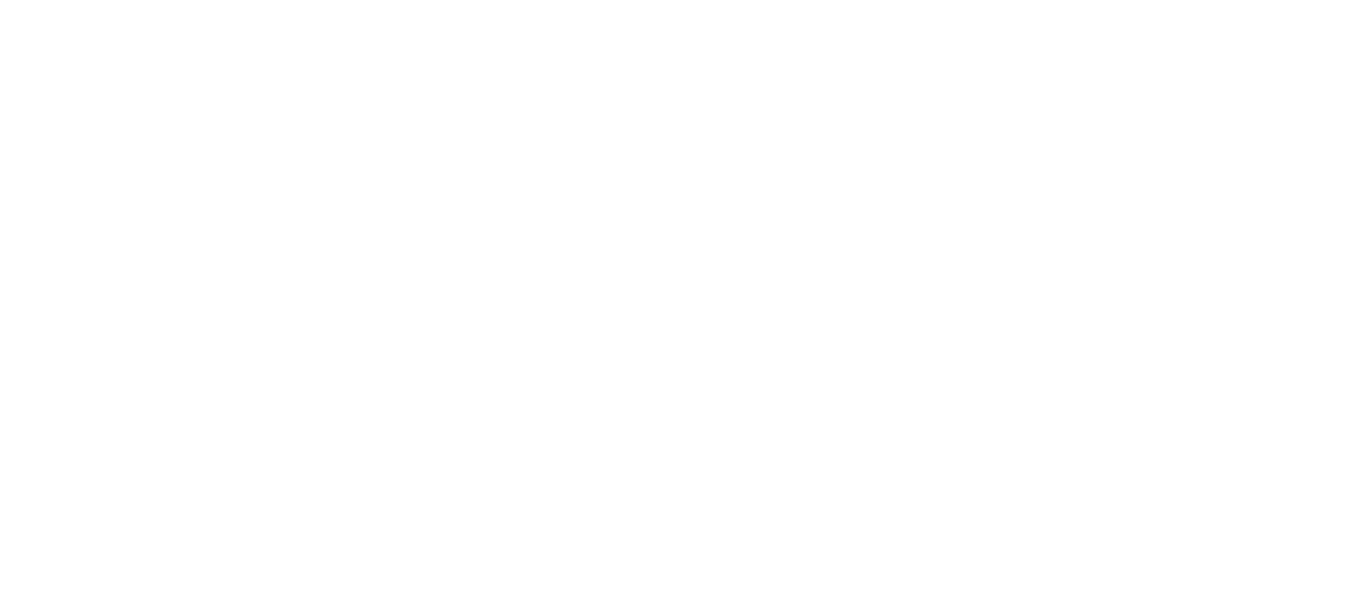 scroll, scrollTop: 0, scrollLeft: 0, axis: both 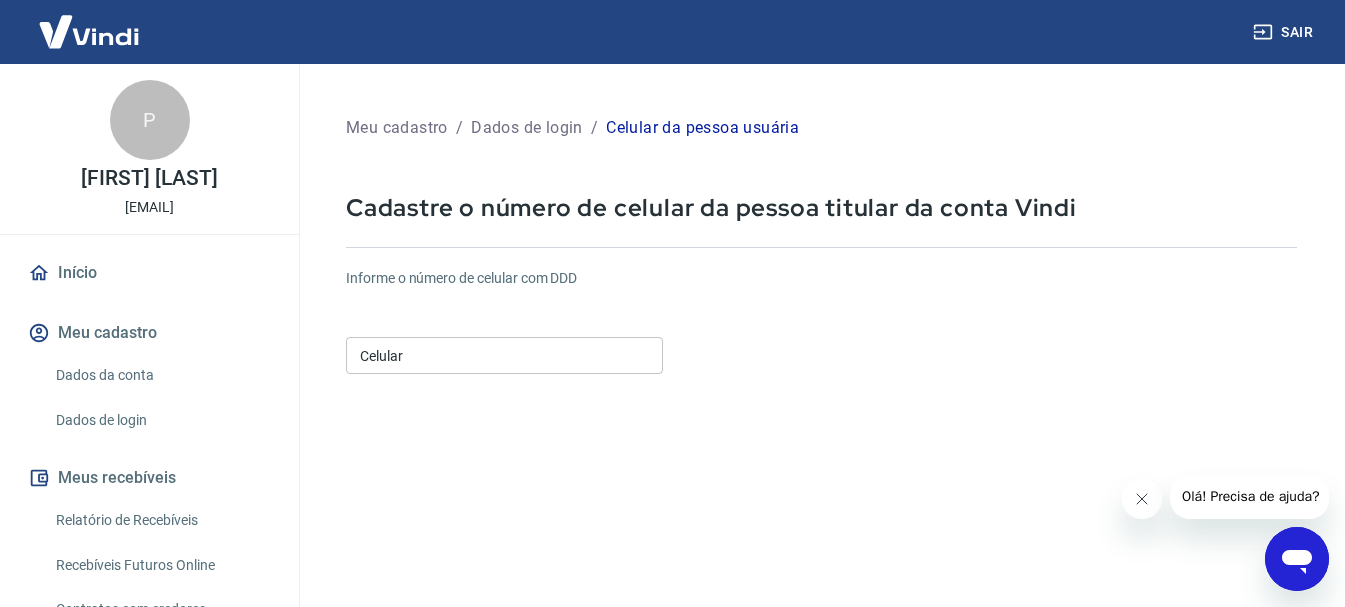 click on "Celular" at bounding box center (504, 355) 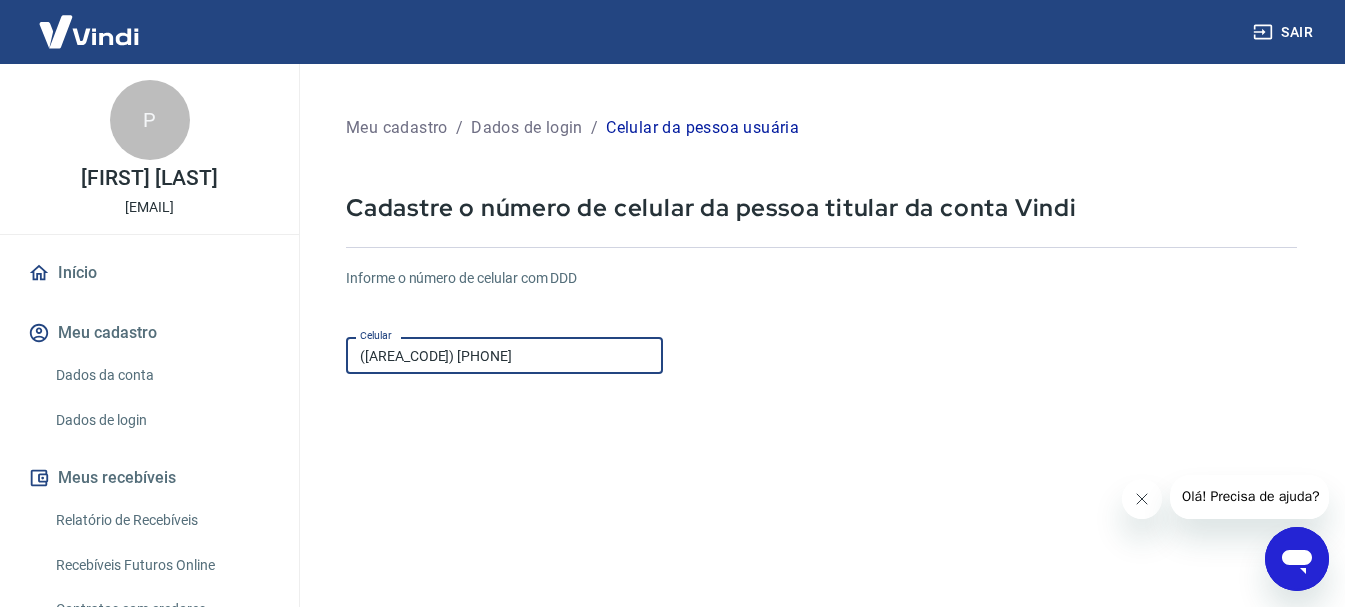 drag, startPoint x: 1147, startPoint y: 506, endPoint x: 2190, endPoint y: 924, distance: 1123.6427 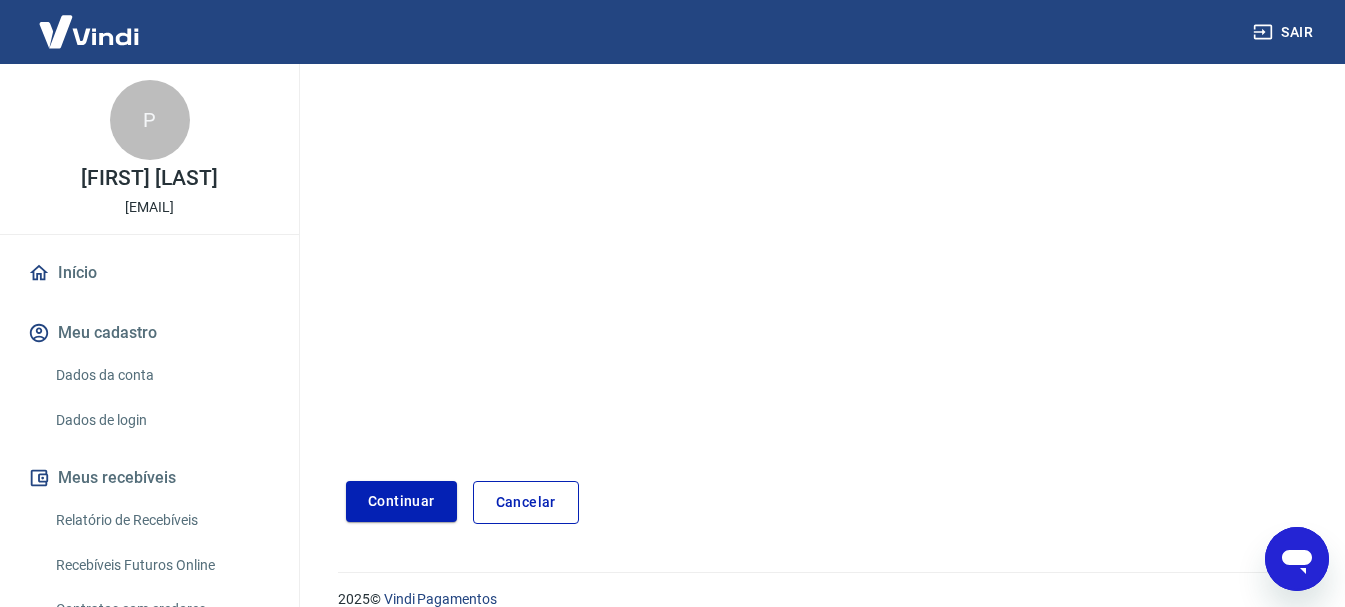 scroll, scrollTop: 340, scrollLeft: 0, axis: vertical 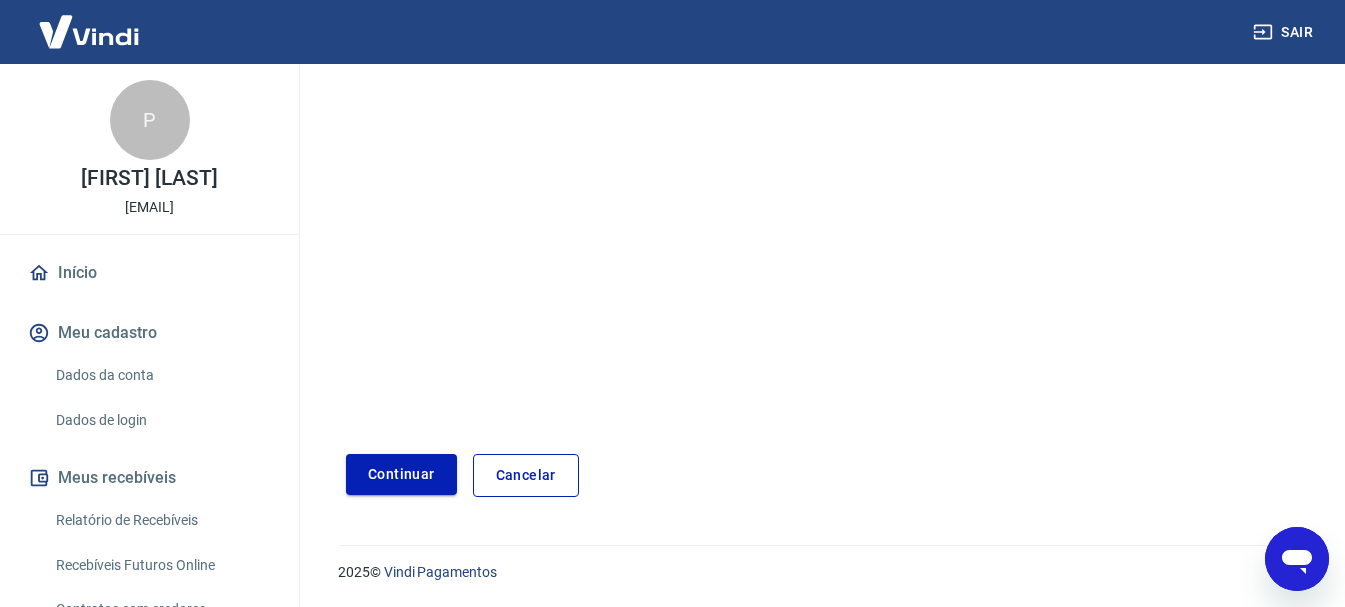 click on "Continuar" at bounding box center [401, 474] 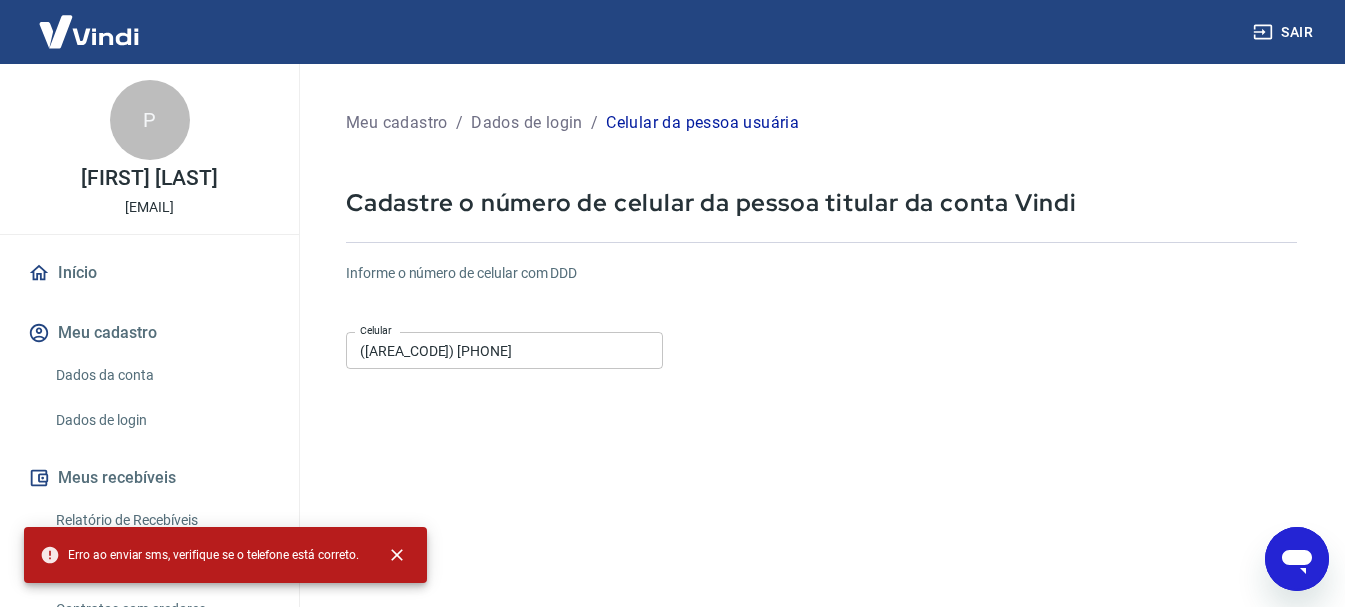 scroll, scrollTop: 0, scrollLeft: 0, axis: both 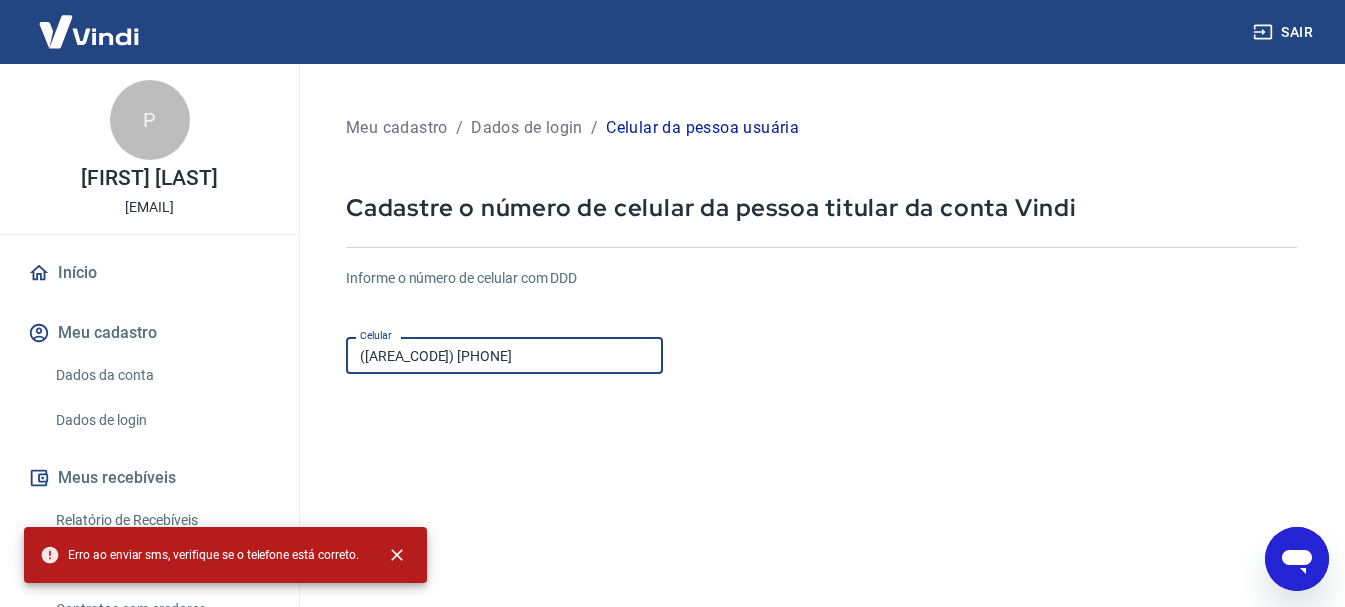 click on "([AREA_CODE]) [PHONE]" at bounding box center (504, 355) 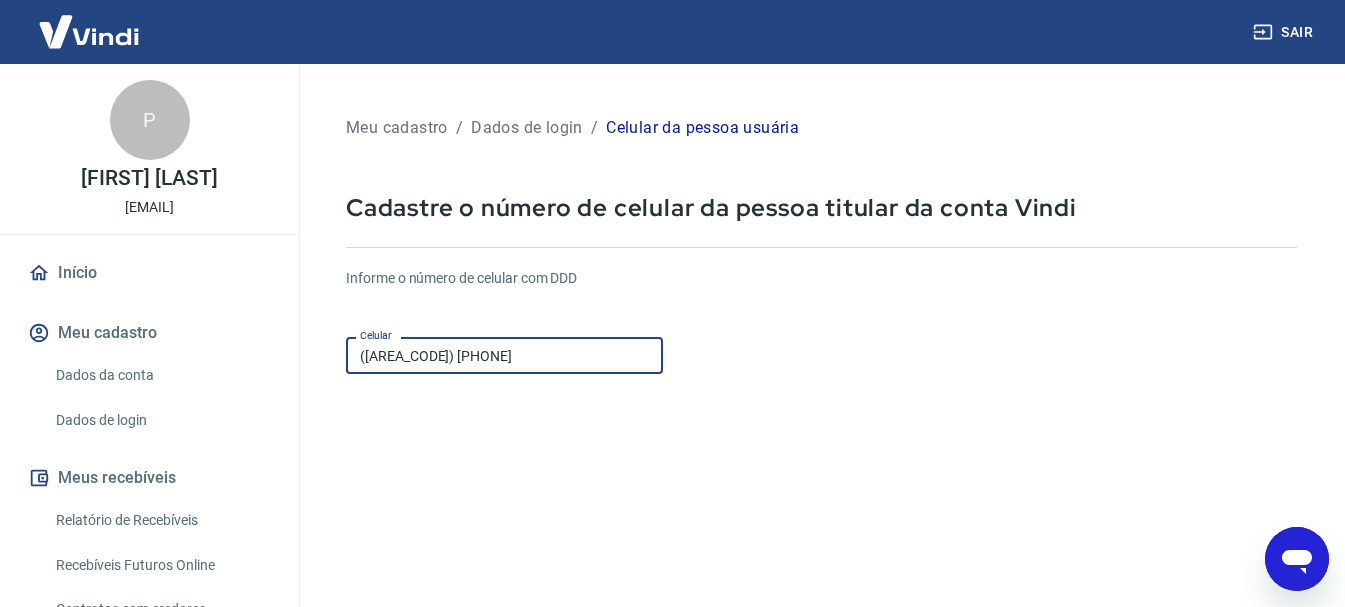 drag, startPoint x: 521, startPoint y: 357, endPoint x: 294, endPoint y: 345, distance: 227.31696 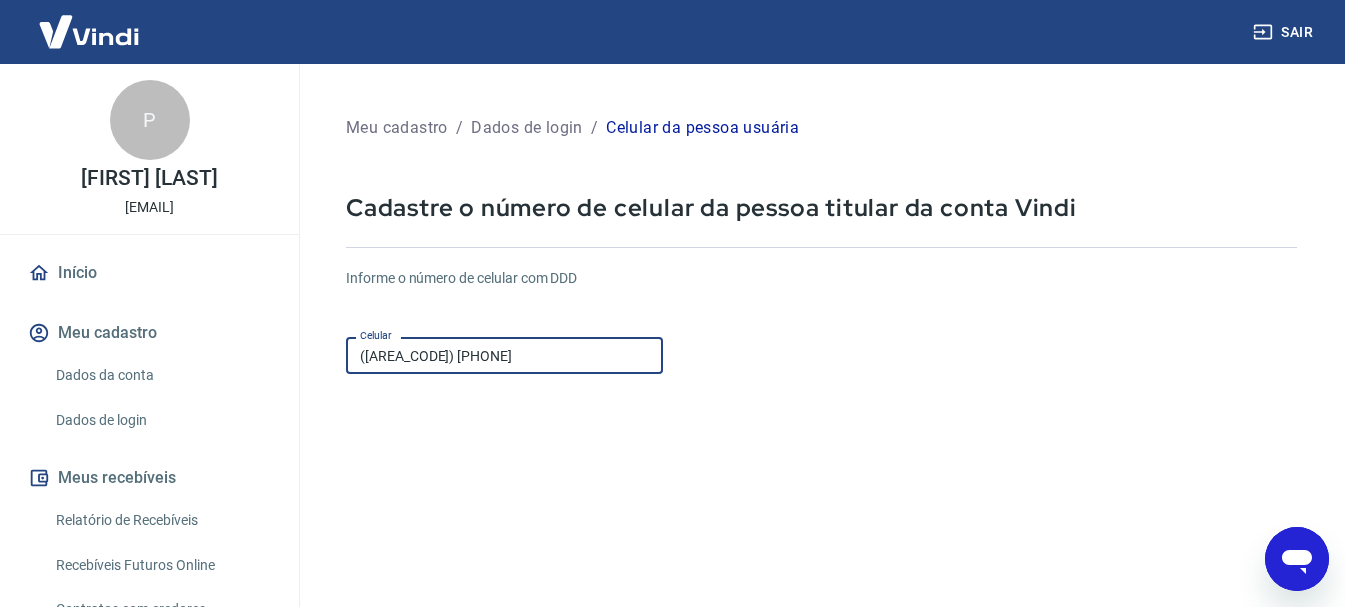 type on "([AREA_CODE]) [PHONE]" 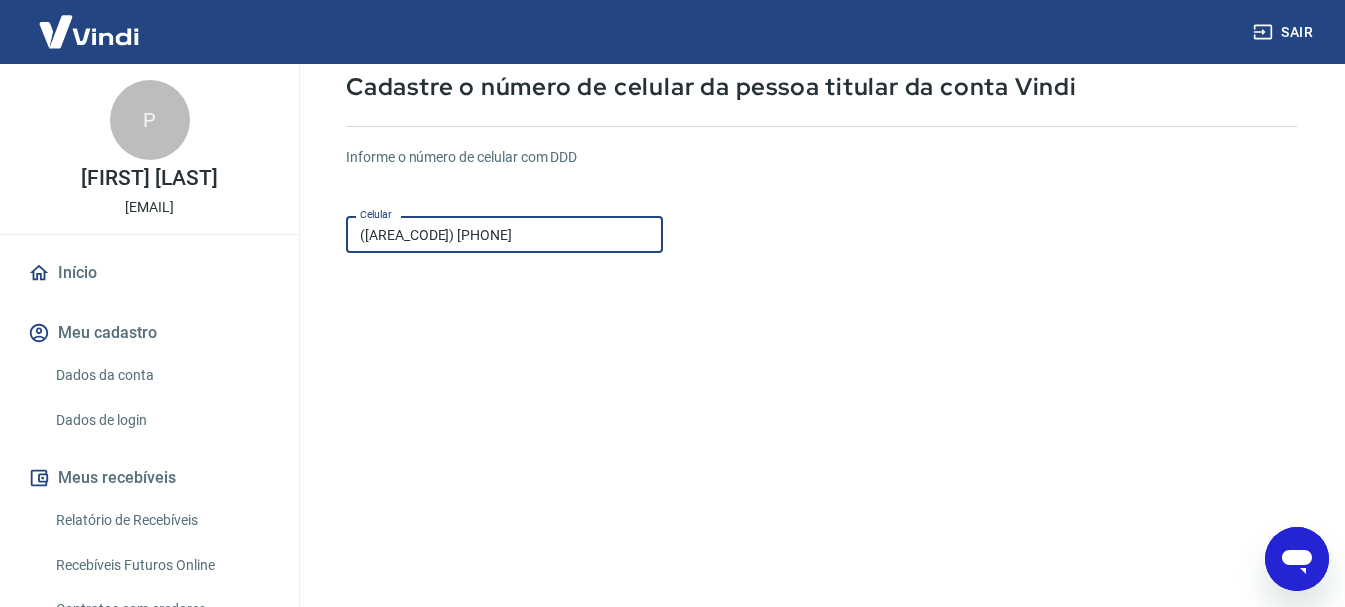 scroll, scrollTop: 340, scrollLeft: 0, axis: vertical 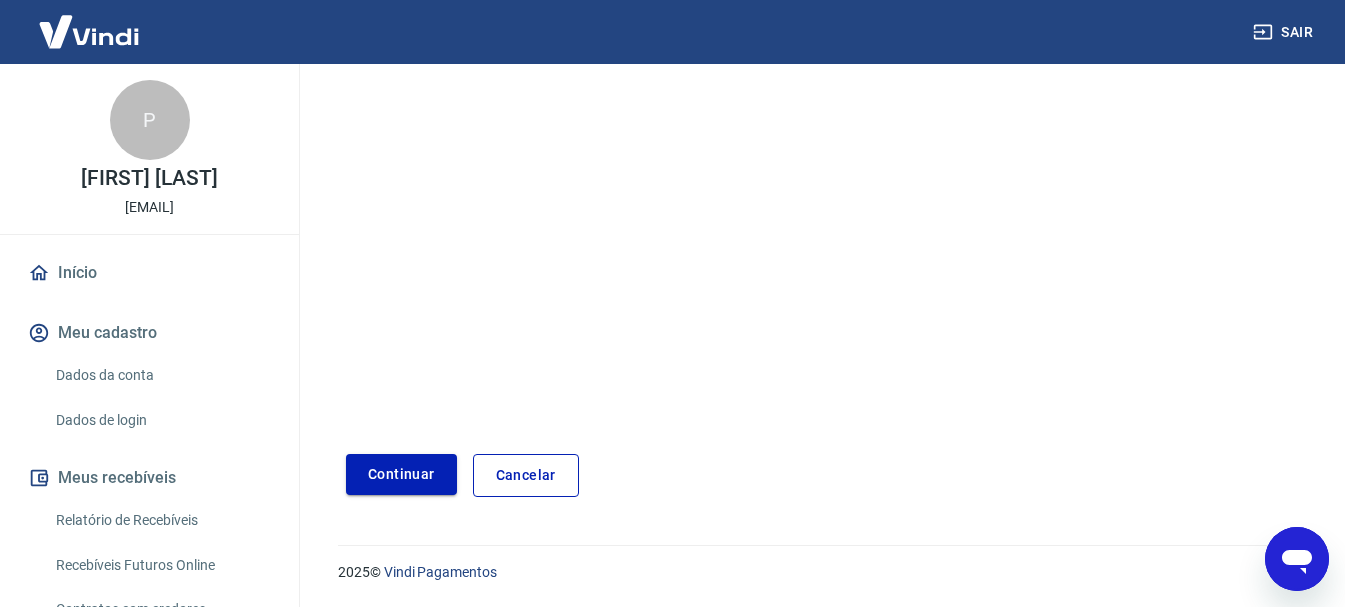 click on "Continuar" at bounding box center (401, 474) 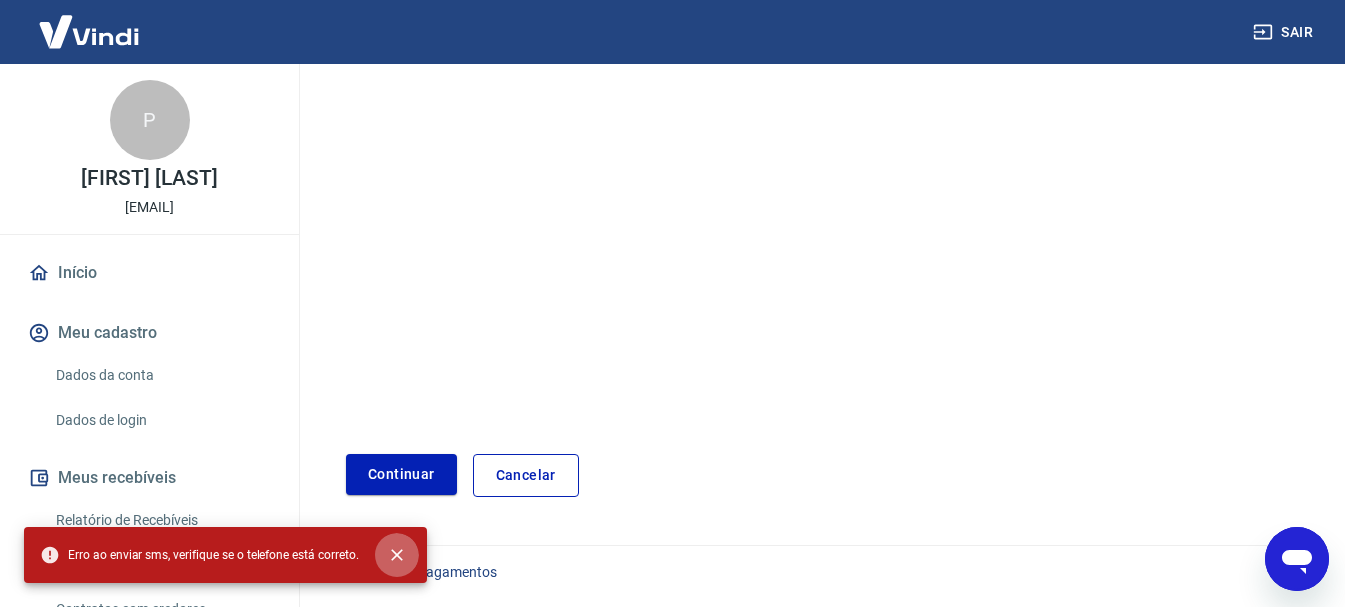 click 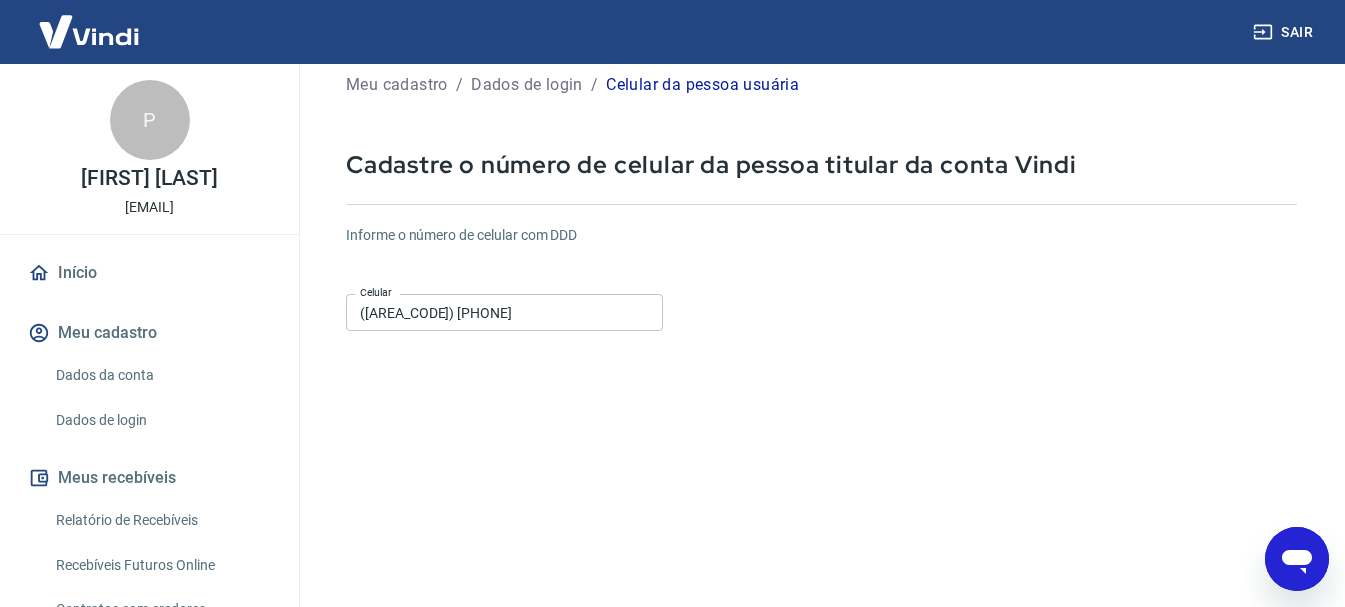 scroll, scrollTop: 0, scrollLeft: 0, axis: both 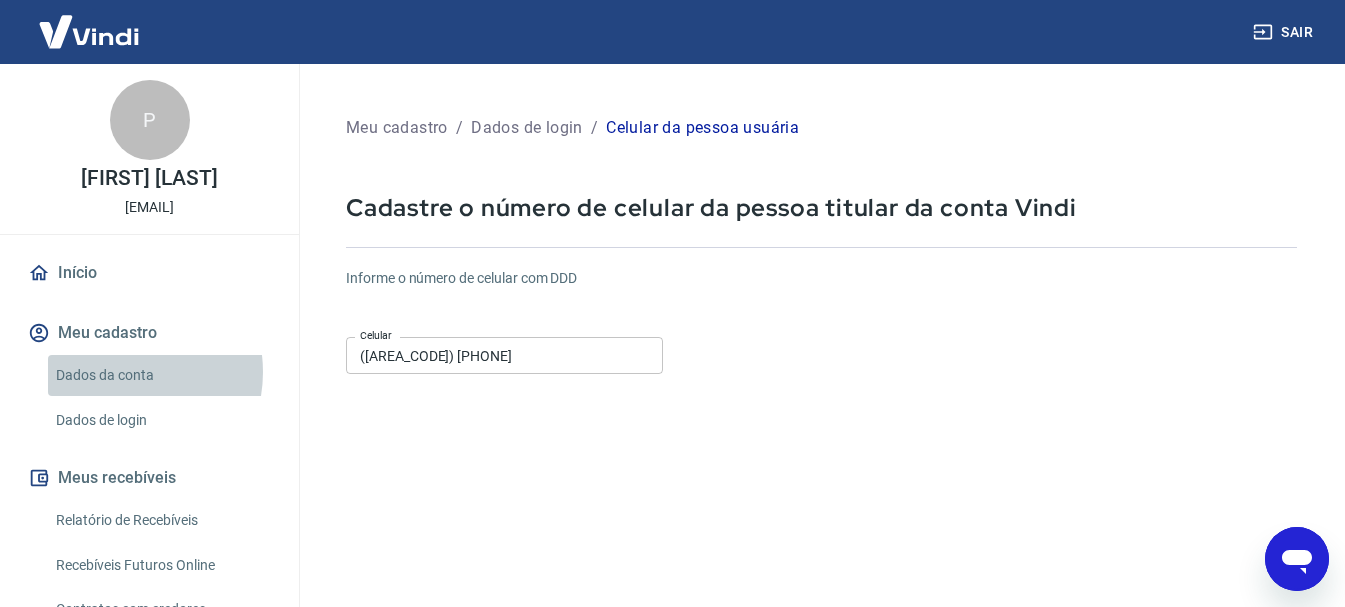 click on "Dados da conta" at bounding box center (161, 375) 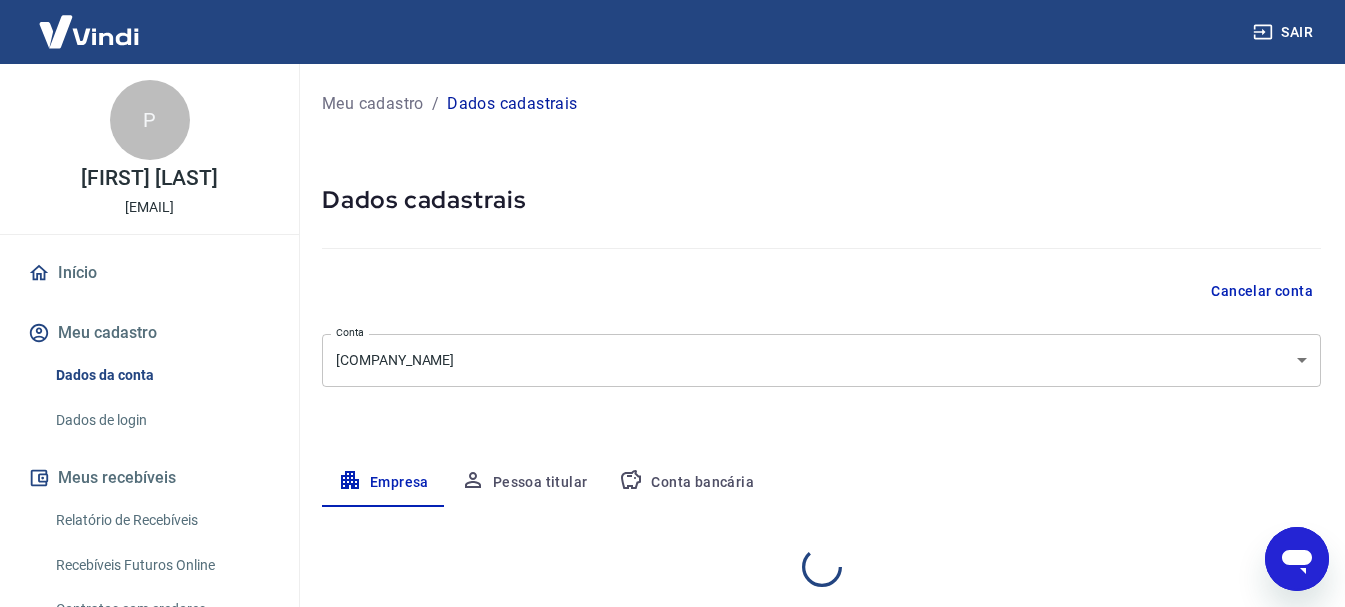 select on "RJ" 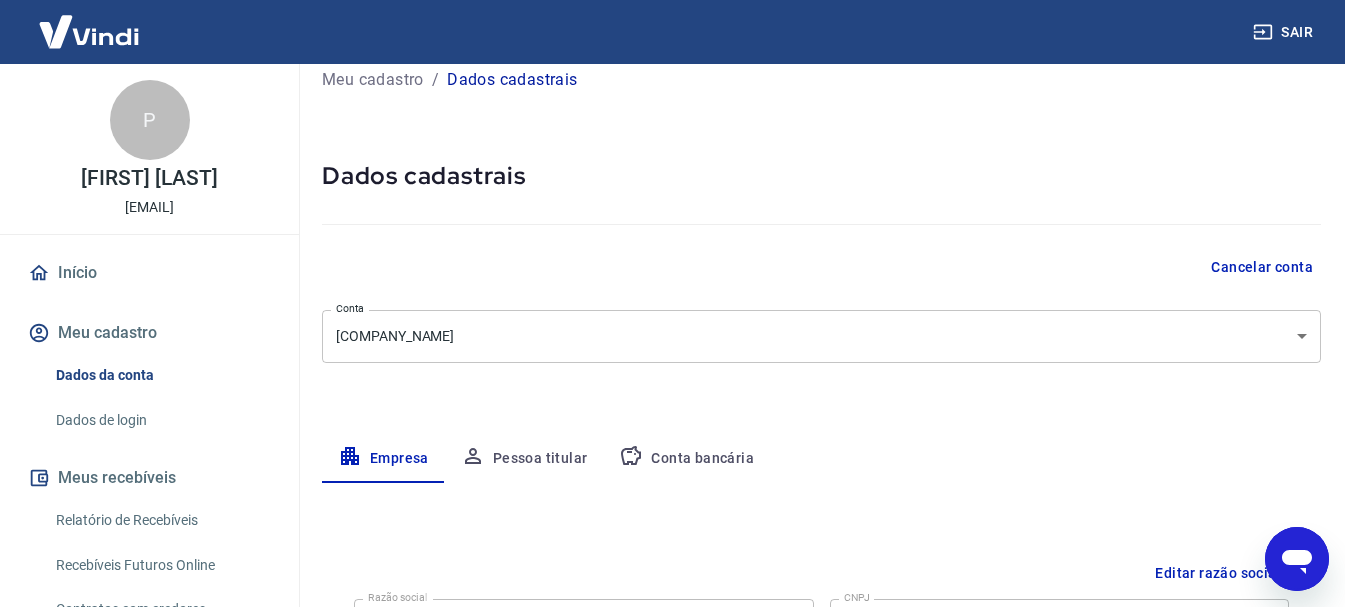scroll, scrollTop: 0, scrollLeft: 0, axis: both 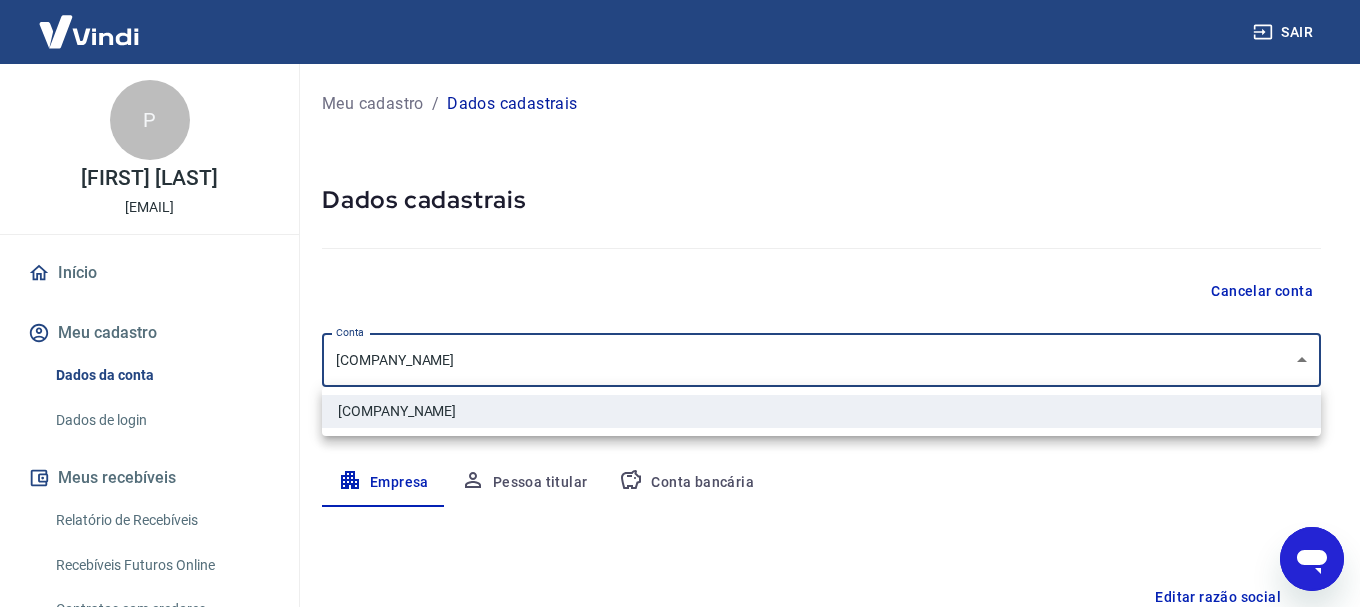 click on "Sair P [FIRST] [LAST] [EMAIL] Início Meu cadastro Dados da conta Dados de login Meus recebíveis Relatório de Recebíveis Recebíveis Futuros Online Contratos com credores Disponibilização de agenda Segurança Fale conosco Meu cadastro / Dados cadastrais Dados cadastrais Cancelar conta Conta Disve Distribuidora de Veiculos e Comercio Ltda [object Object] Conta Empresa Pessoa titular Conta bancária Editar razão social Razão social Disve Distribuidora de Veiculos e Comercio Ltda Razão social CNPJ [CNPJ] CNPJ Endereço da empresa Editar endereço CEP [POSTAL_CODE] CEP Rua [STREET_NAME] Rua Número [NUMBER] Número Complemento Complemento Bairro [NEIGHBORHOOD] Bairro Cidade Rio de Janeiro Cidade Estado Acre Alagoas Amapá Amazonas Bahia Ceará Distrito Federal Espírito Santo Goiás Maranhão Mato Grosso Mato Grosso do Sul Minas Gerais Pará Paraíba Paraná Pernambuco Piauí Rio de Janeiro Rio Grande do Norte Rio Grande do Sul Rondônia Roraima São Paulo" at bounding box center [680, 303] 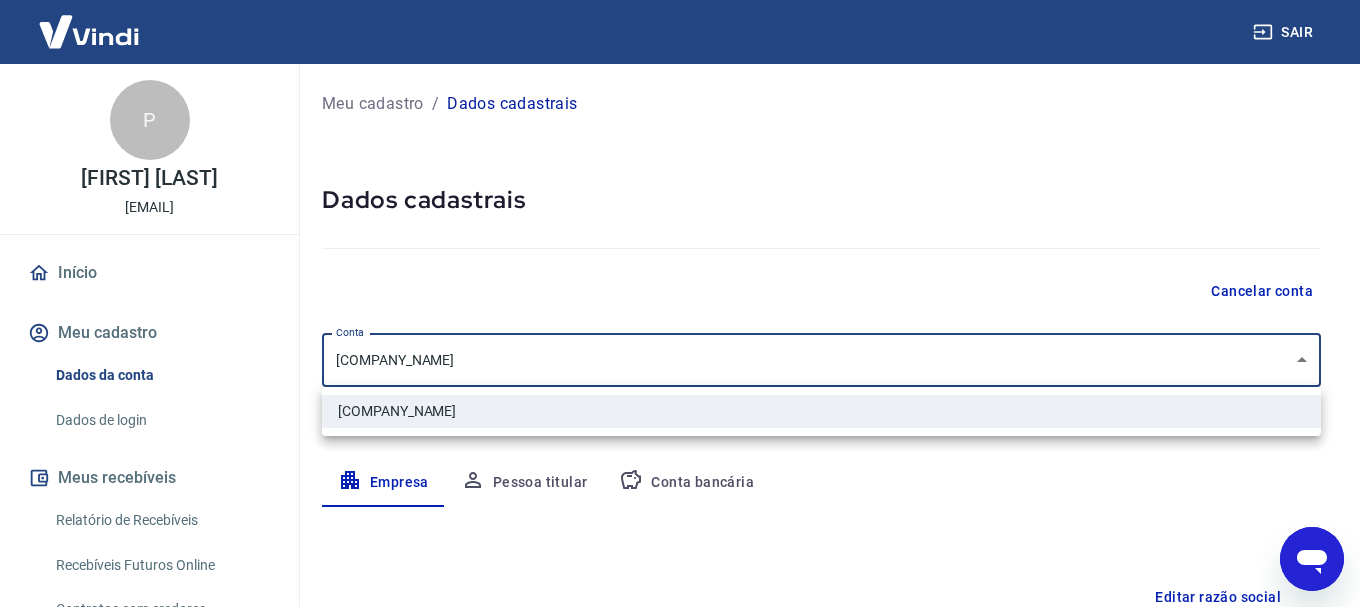 click on "[COMPANY_NAME]" at bounding box center (821, 411) 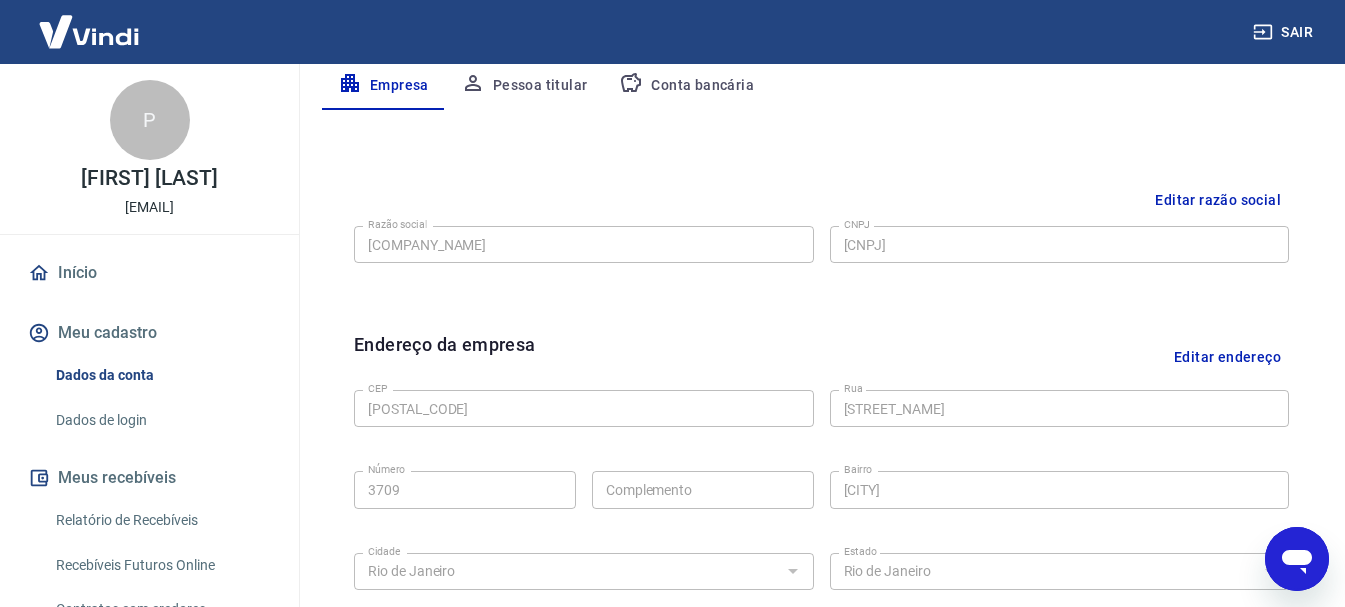 scroll, scrollTop: 400, scrollLeft: 0, axis: vertical 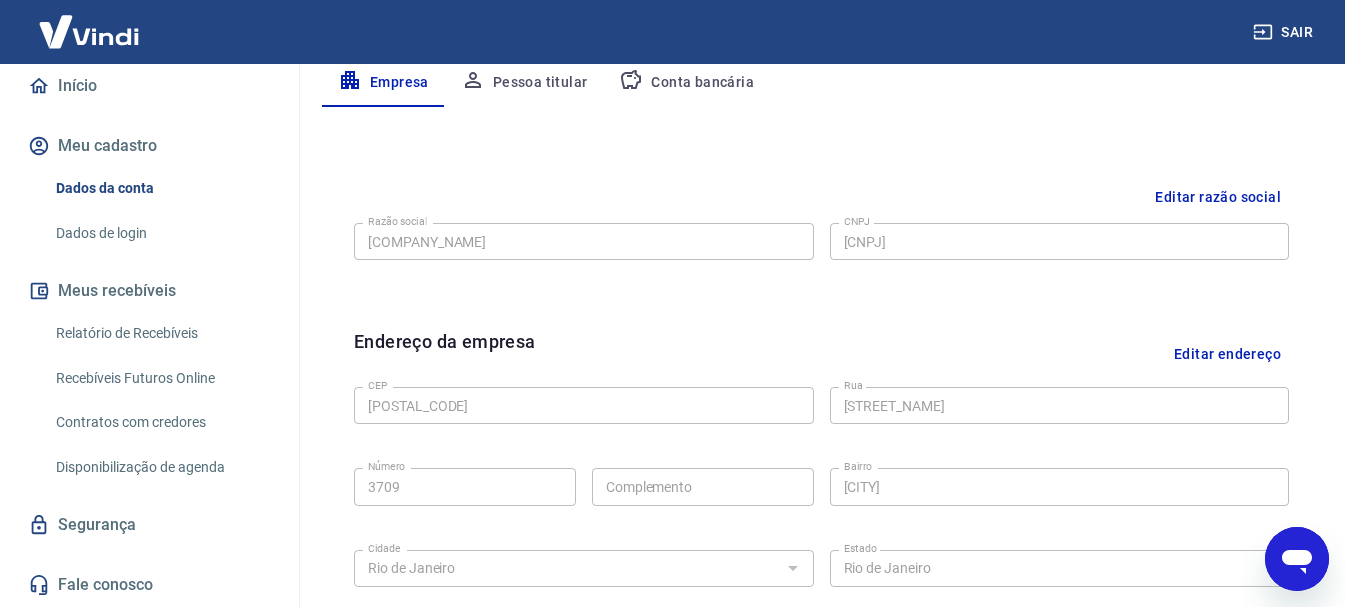 click on "Relatório de Recebíveis" at bounding box center [161, 333] 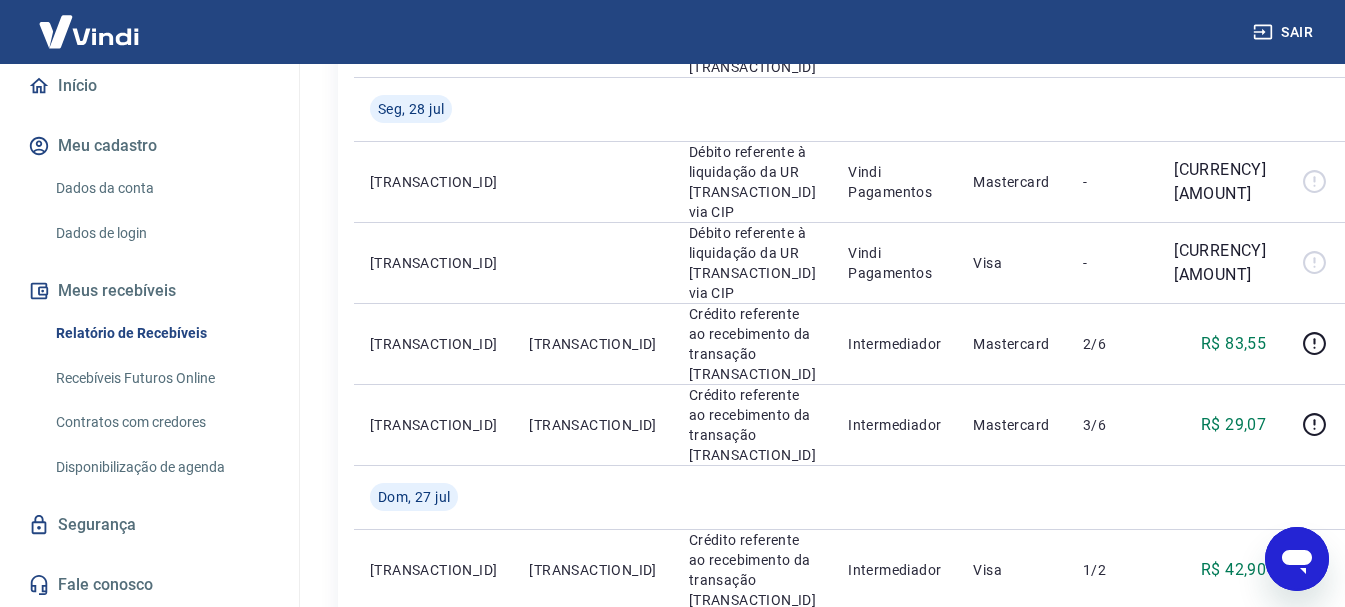 scroll, scrollTop: 1100, scrollLeft: 0, axis: vertical 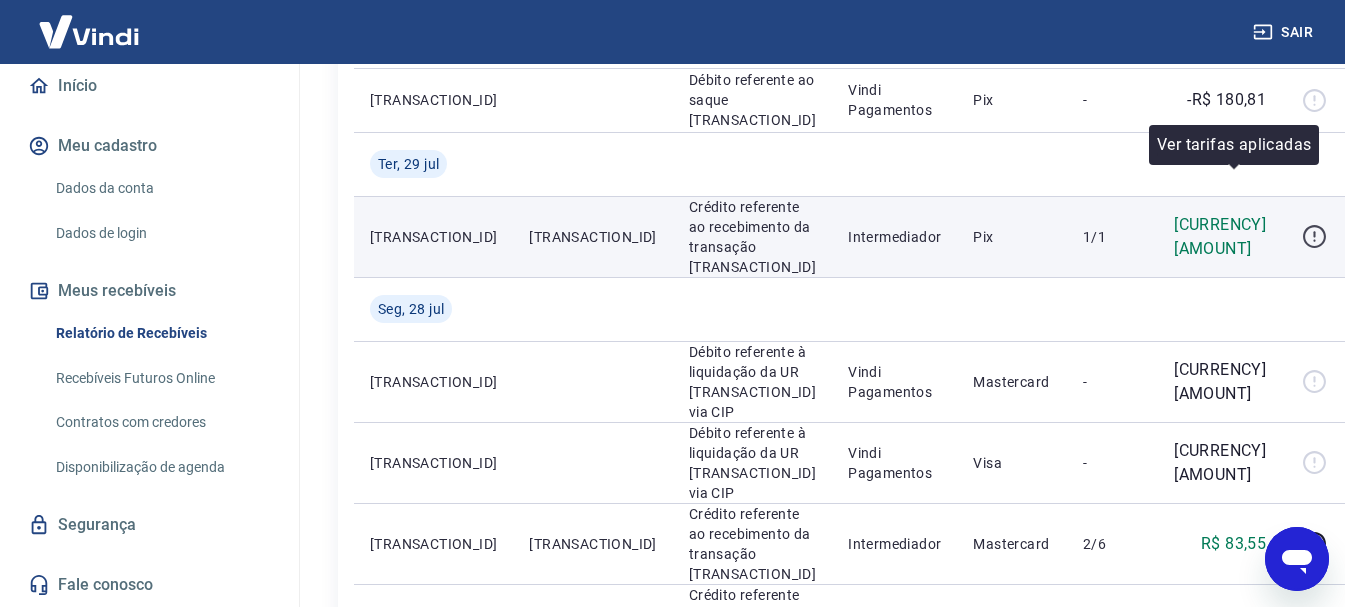 click 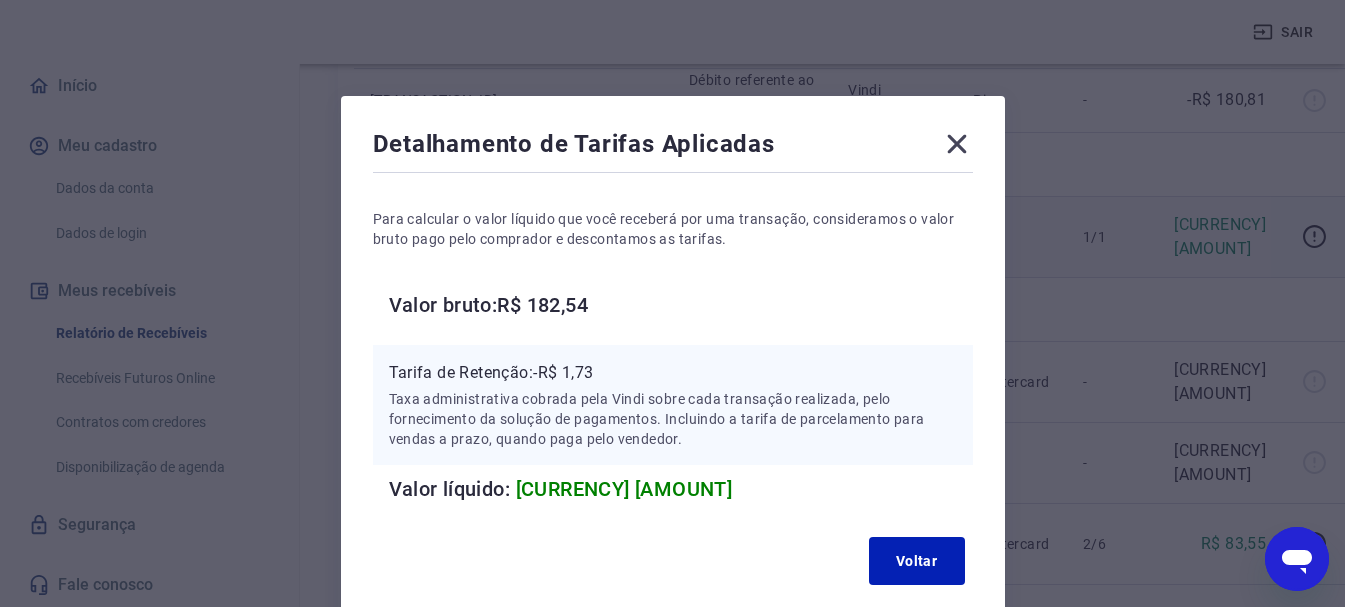 click on "Detalhamento de Tarifas Aplicadas" at bounding box center (673, 148) 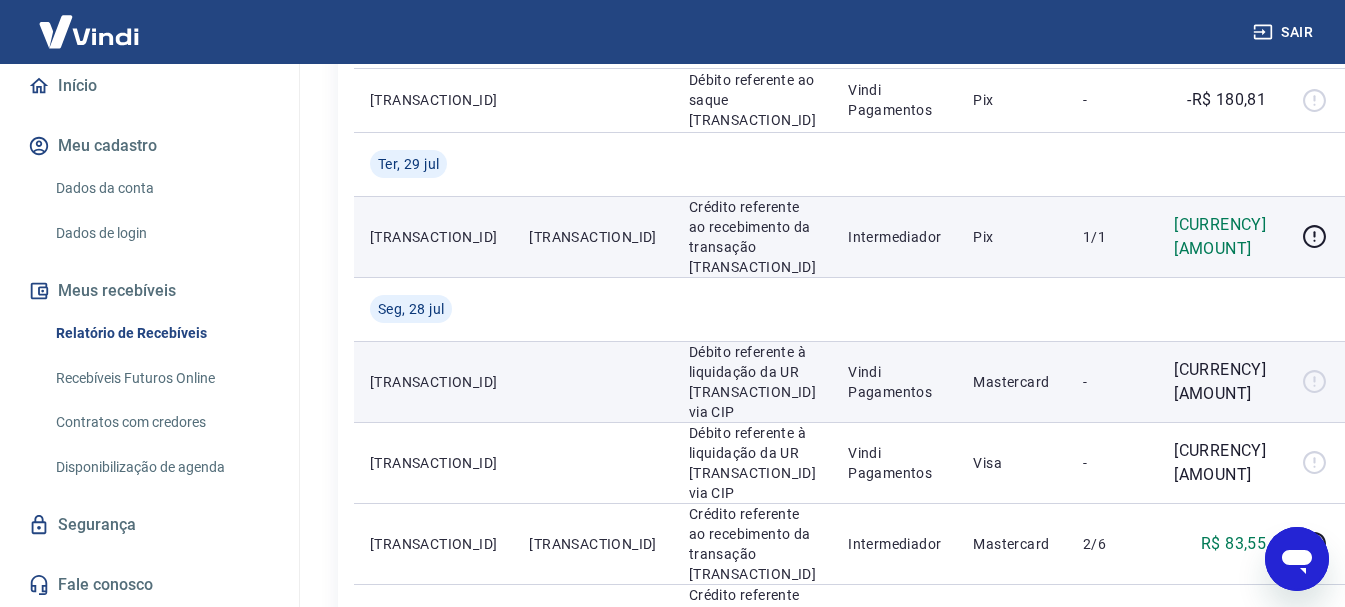 scroll, scrollTop: 1000, scrollLeft: 0, axis: vertical 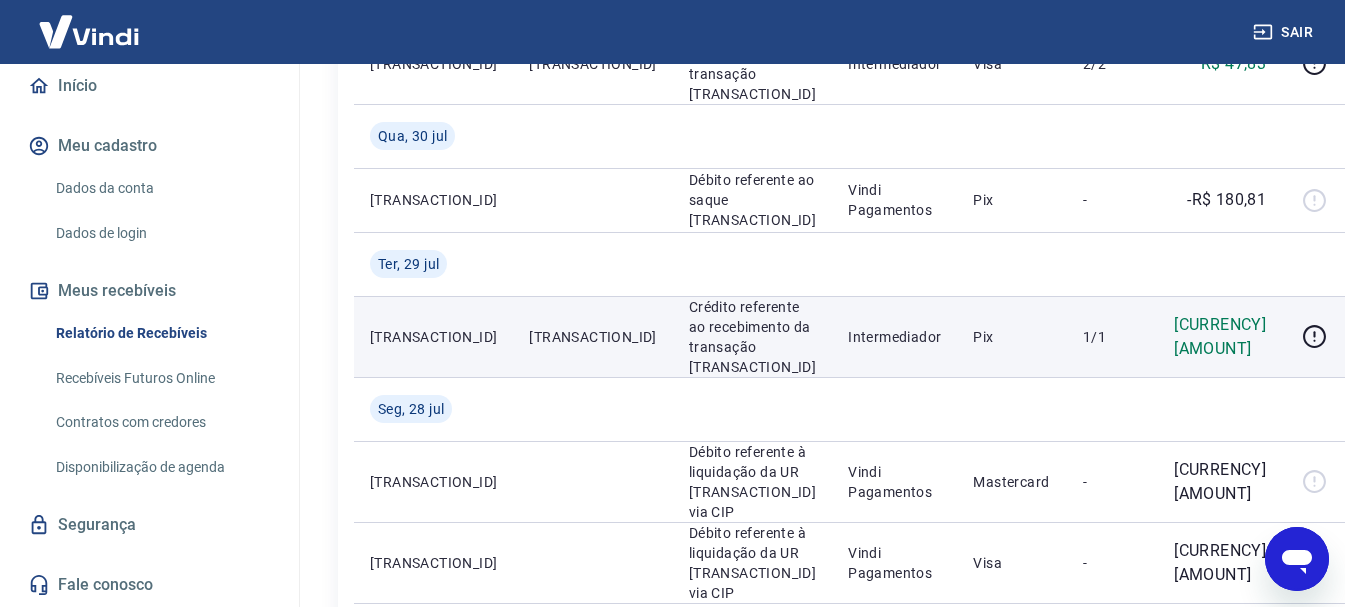 type 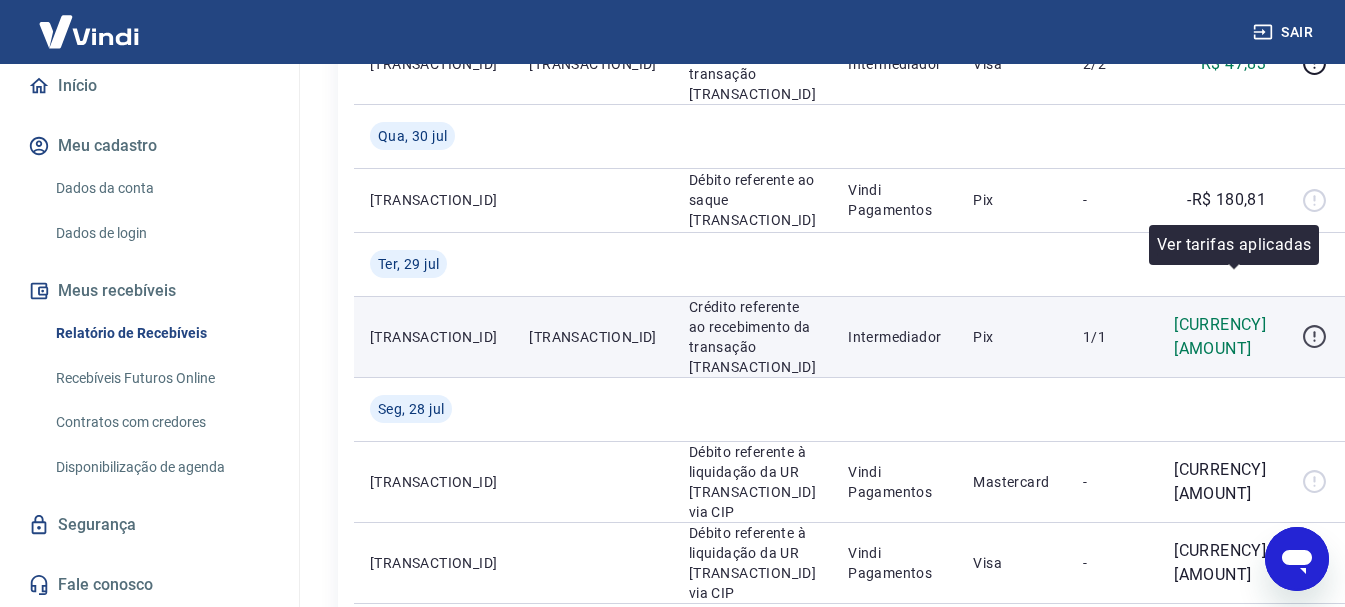 click 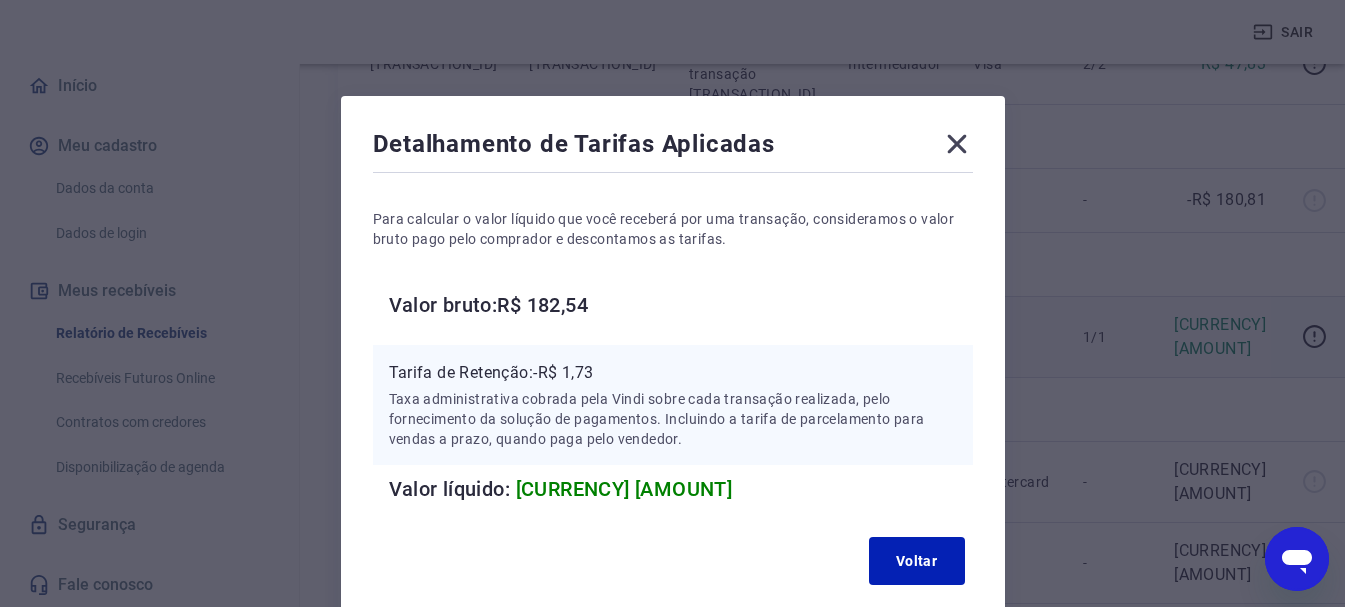 click 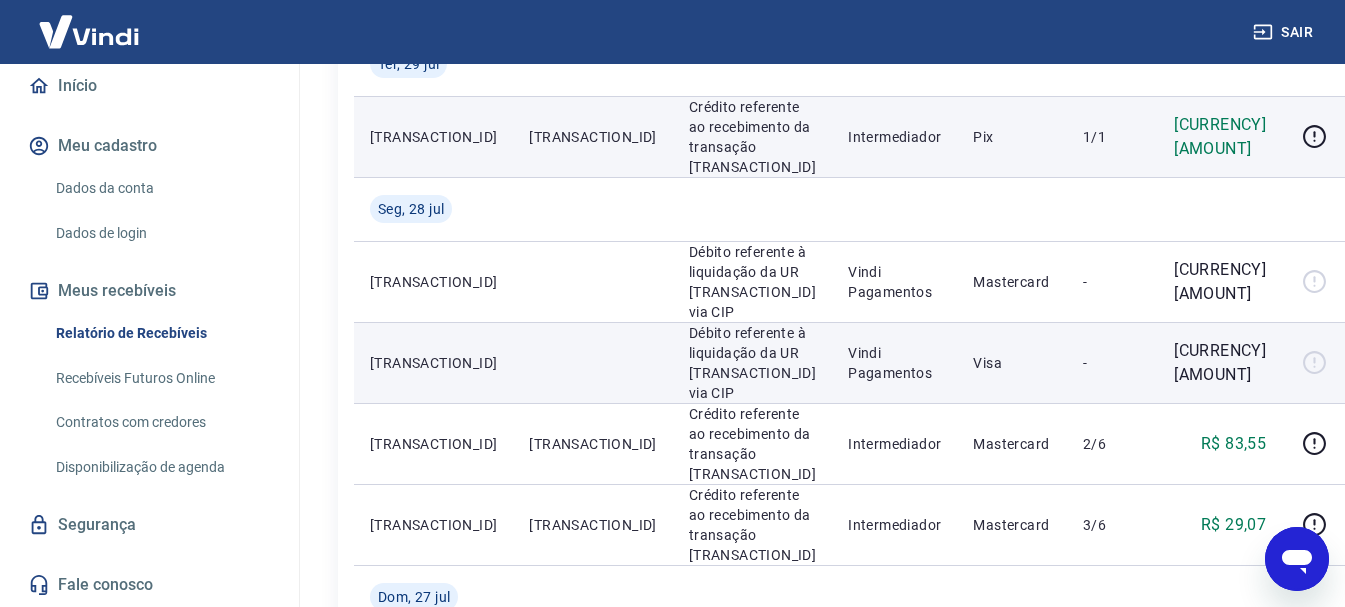 scroll, scrollTop: 1000, scrollLeft: 0, axis: vertical 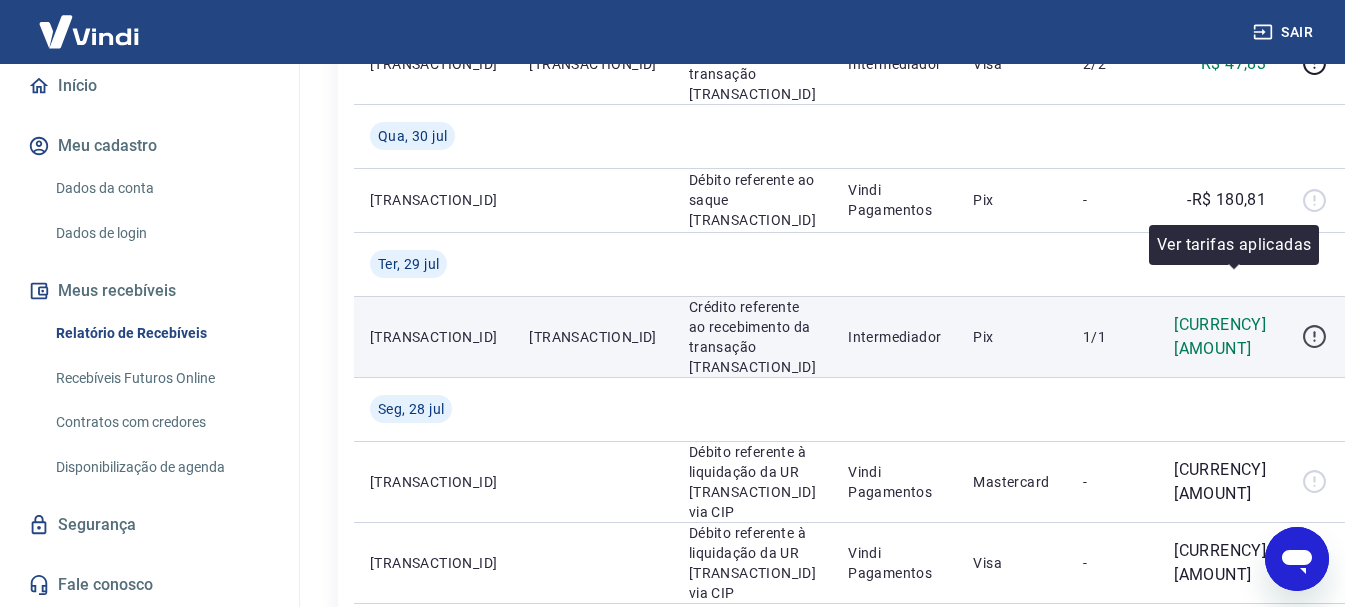 click 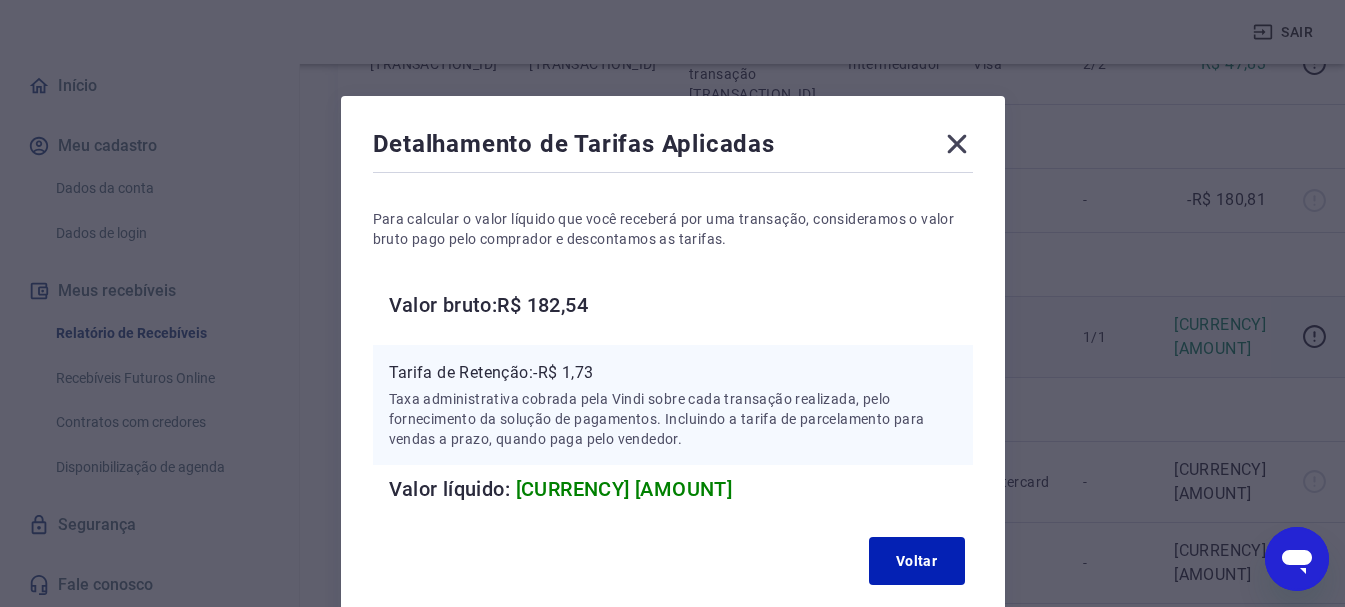 click 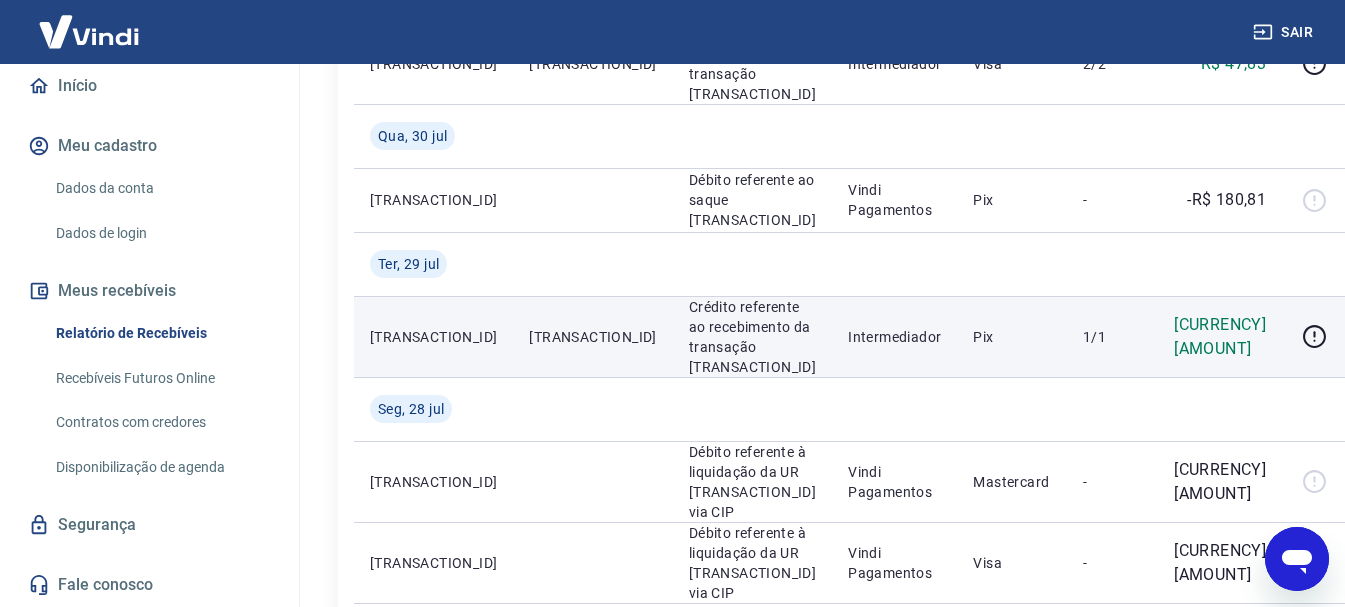 click on "Crédito referente ao recebimento da transação [TRANSACTION_ID]" at bounding box center (752, 337) 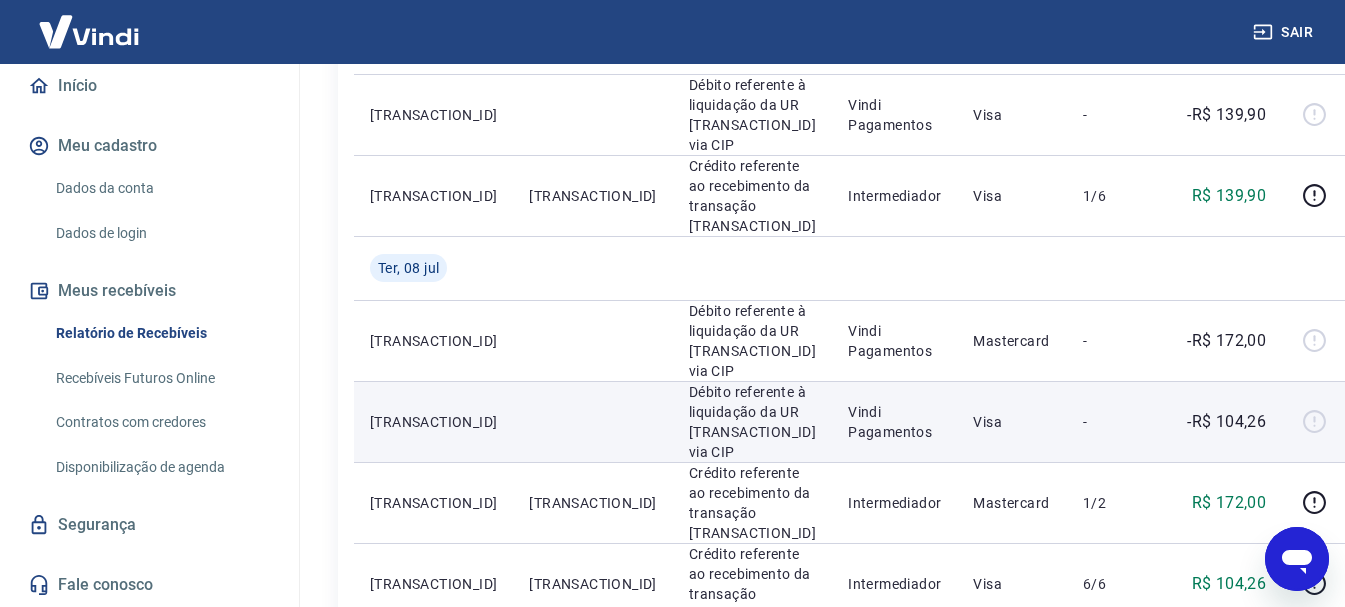 scroll, scrollTop: 2110, scrollLeft: 0, axis: vertical 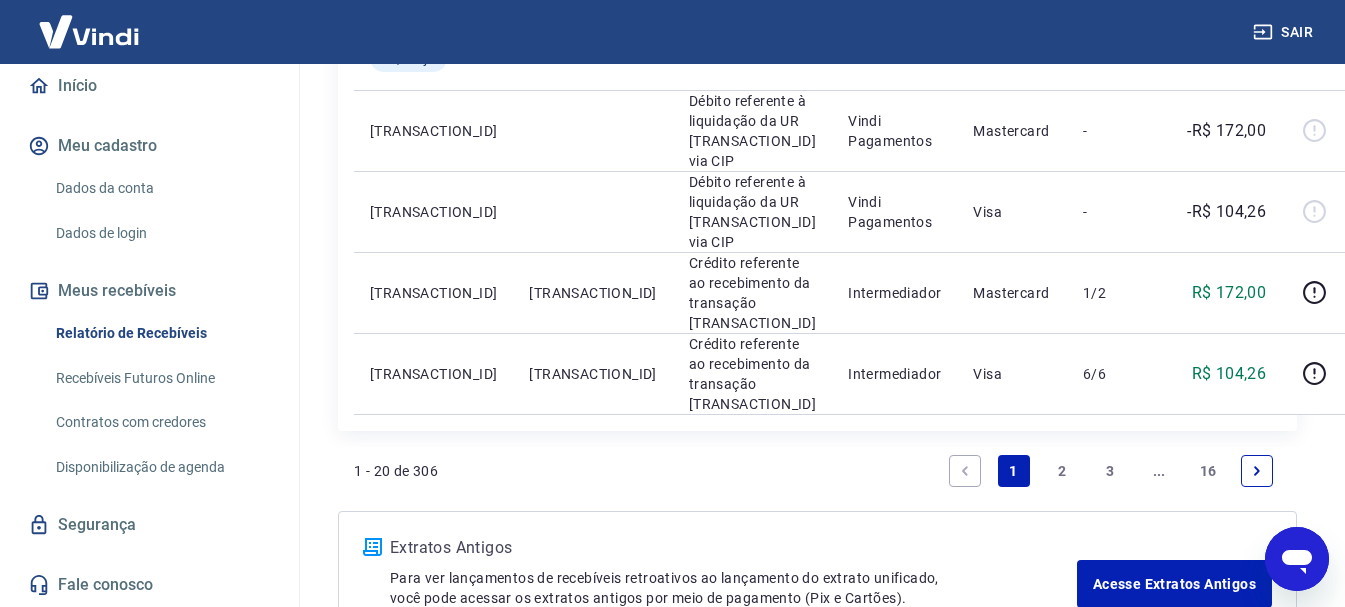 click on "3" at bounding box center (1111, 471) 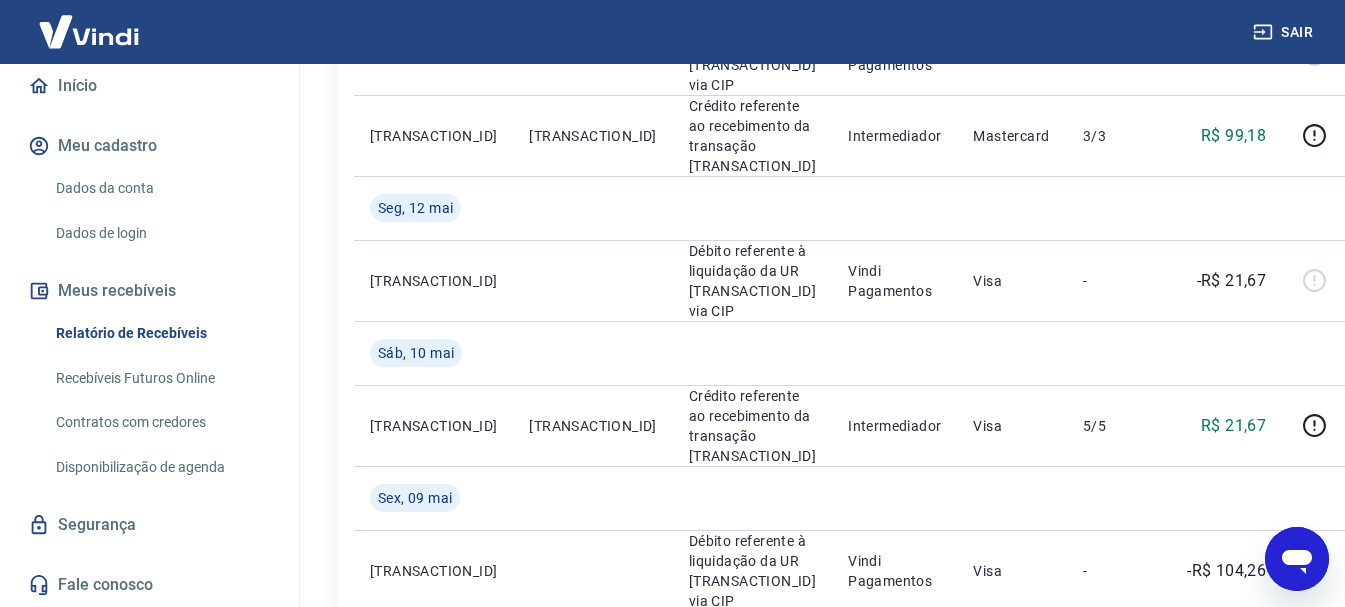 scroll, scrollTop: 2413, scrollLeft: 0, axis: vertical 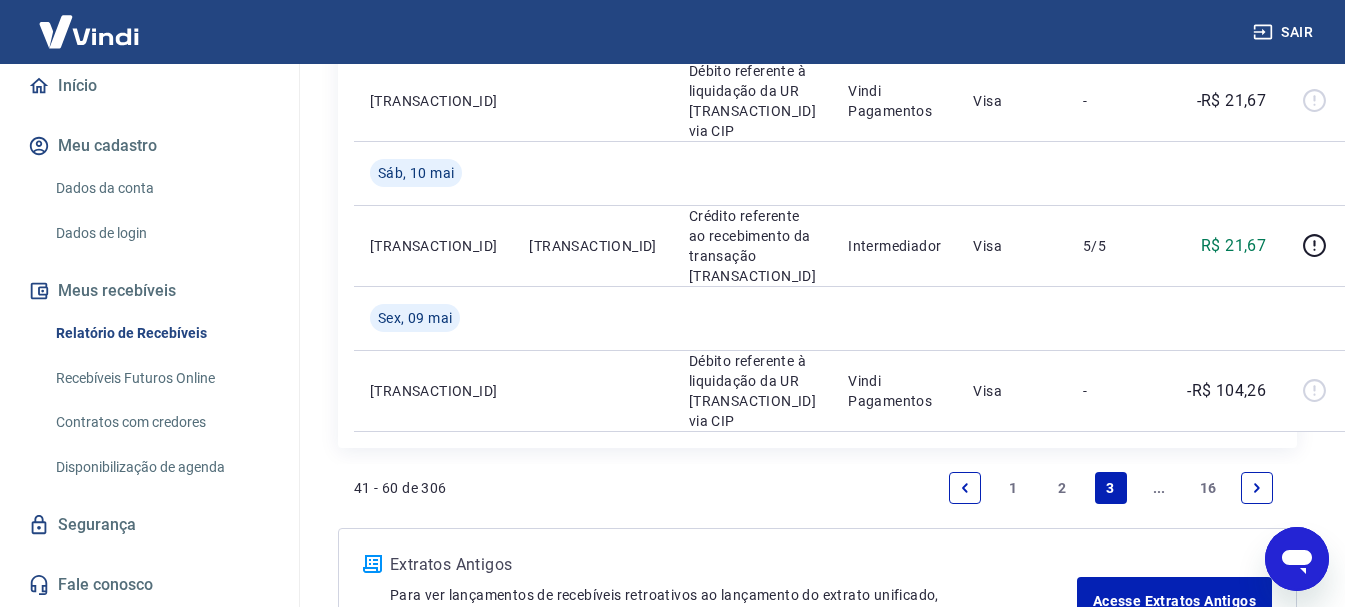 click on "1" at bounding box center [1014, 488] 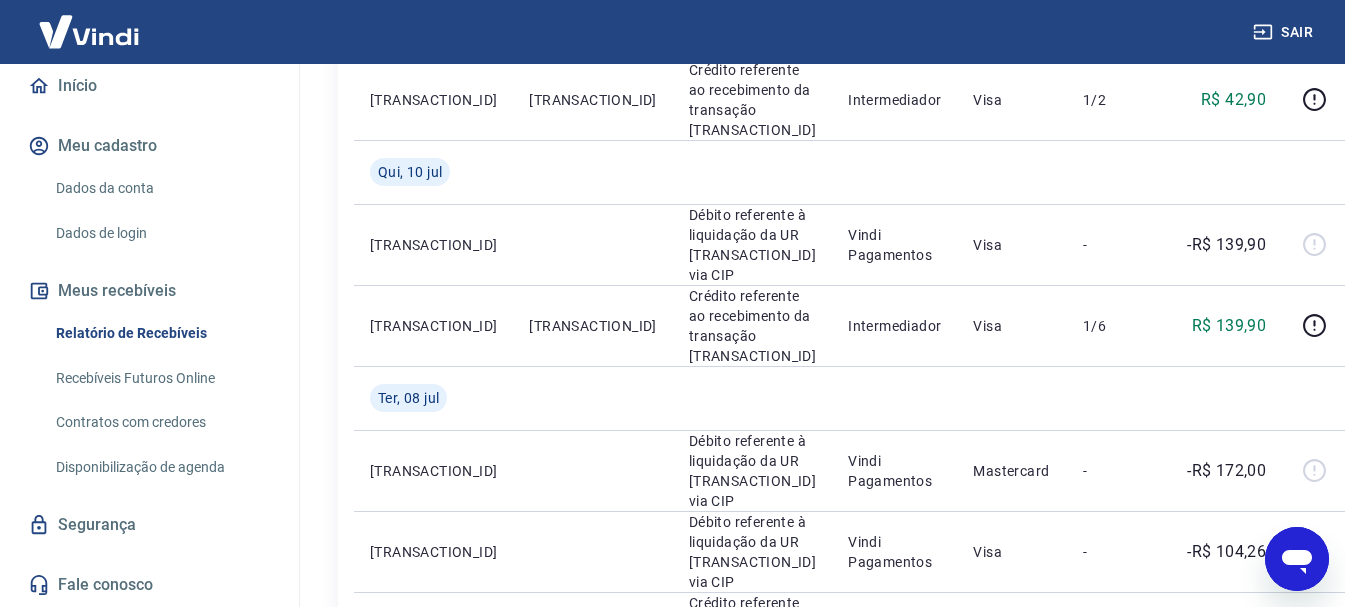 scroll, scrollTop: 1900, scrollLeft: 0, axis: vertical 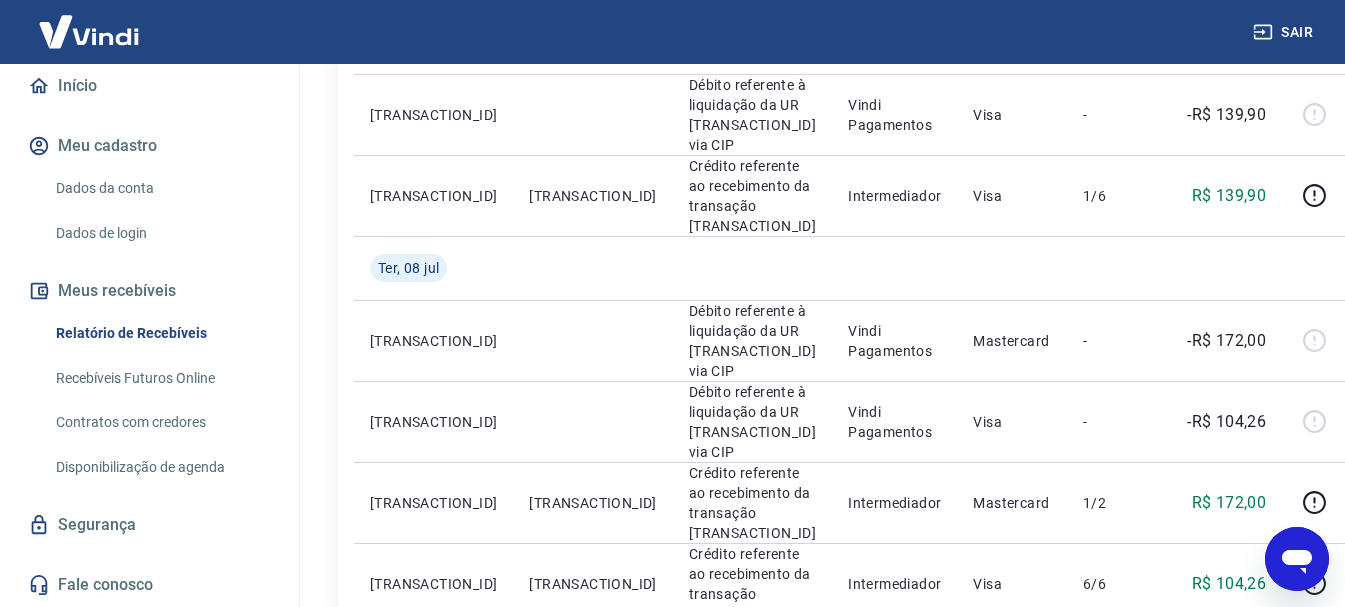 click on "2" at bounding box center (1062, 681) 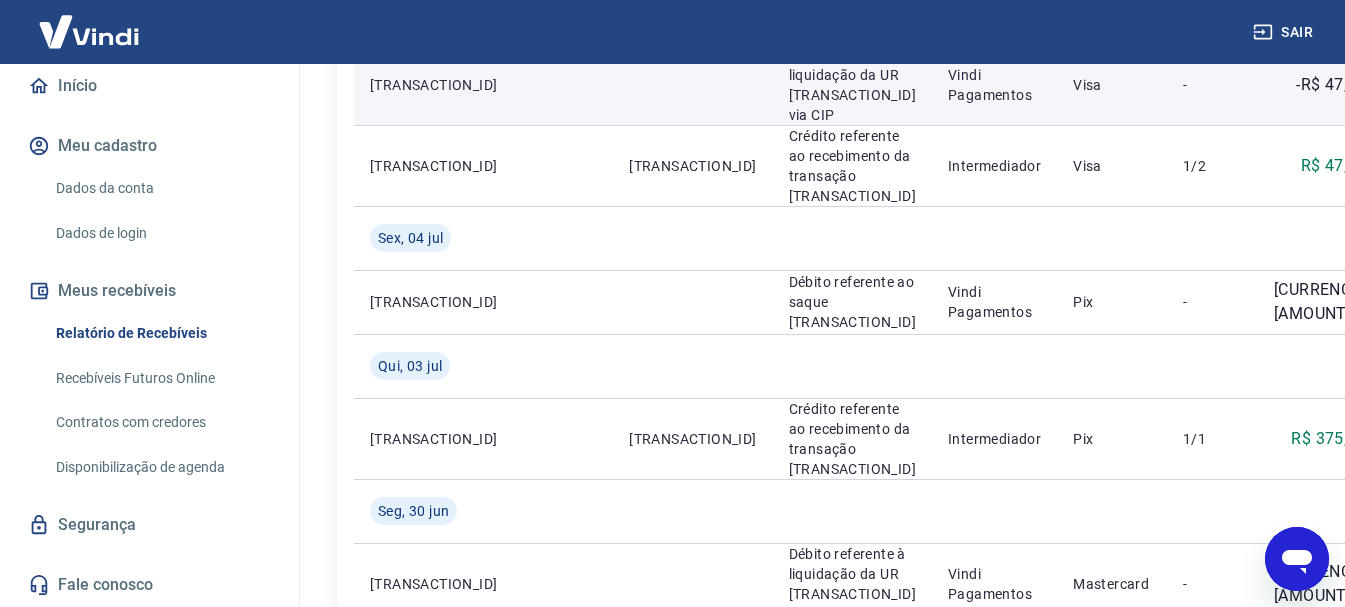 scroll, scrollTop: 400, scrollLeft: 0, axis: vertical 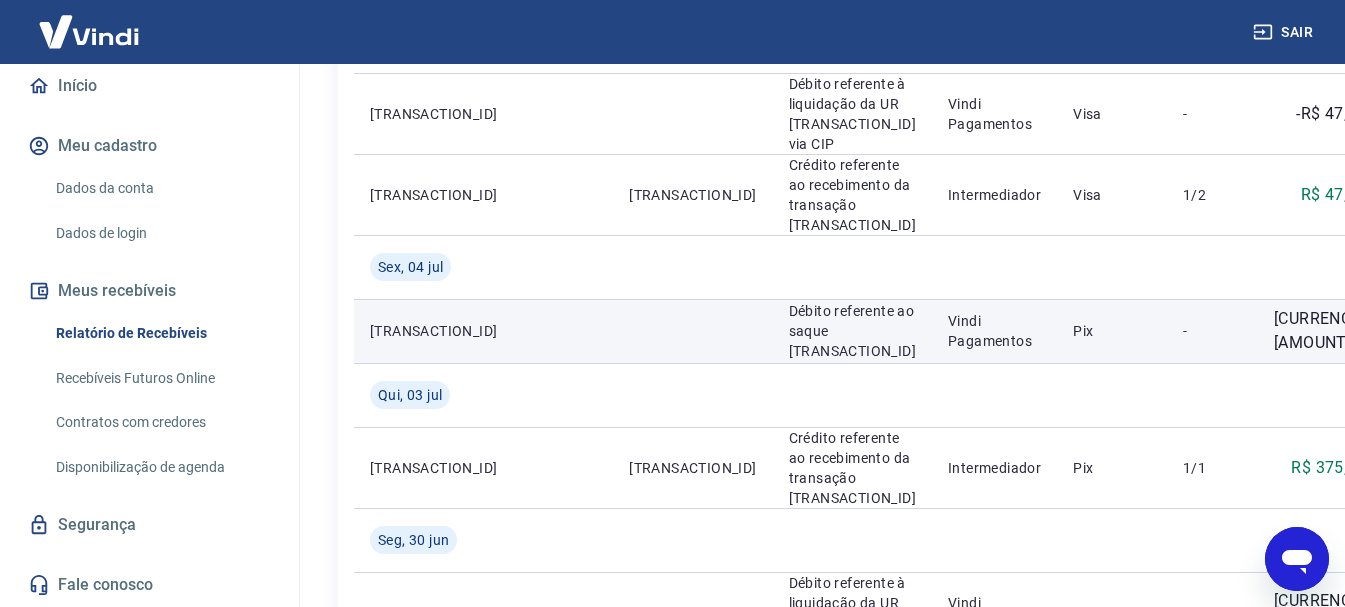 click at bounding box center [1422, 331] 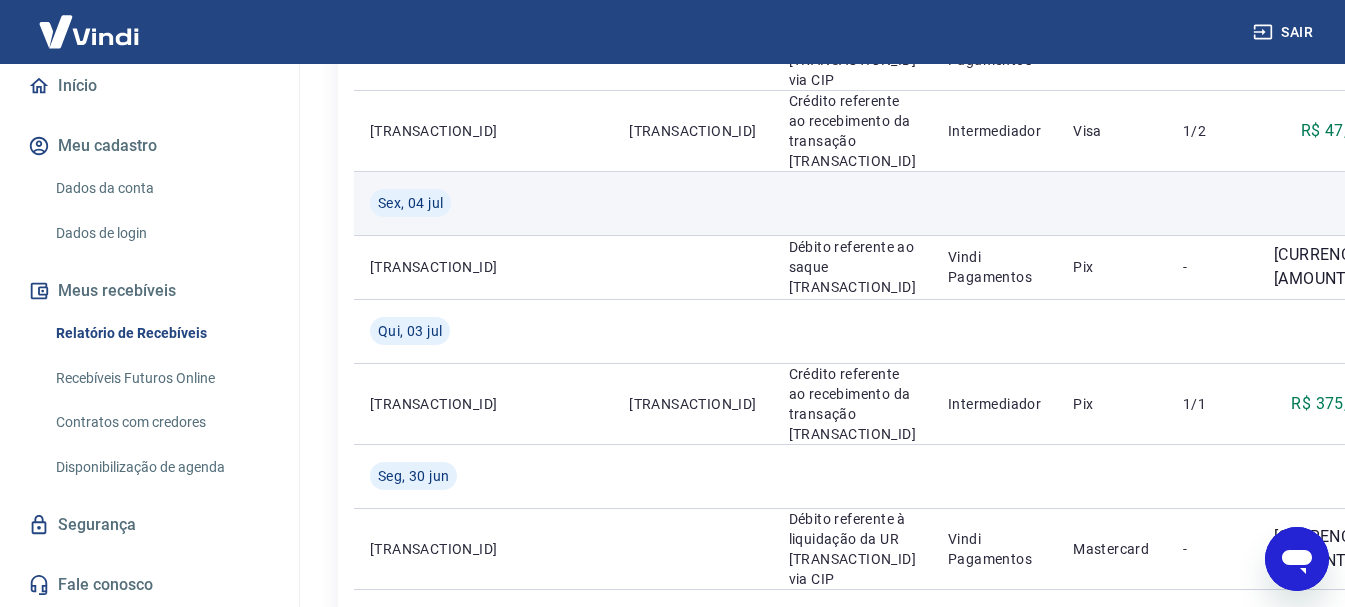 scroll, scrollTop: 500, scrollLeft: 0, axis: vertical 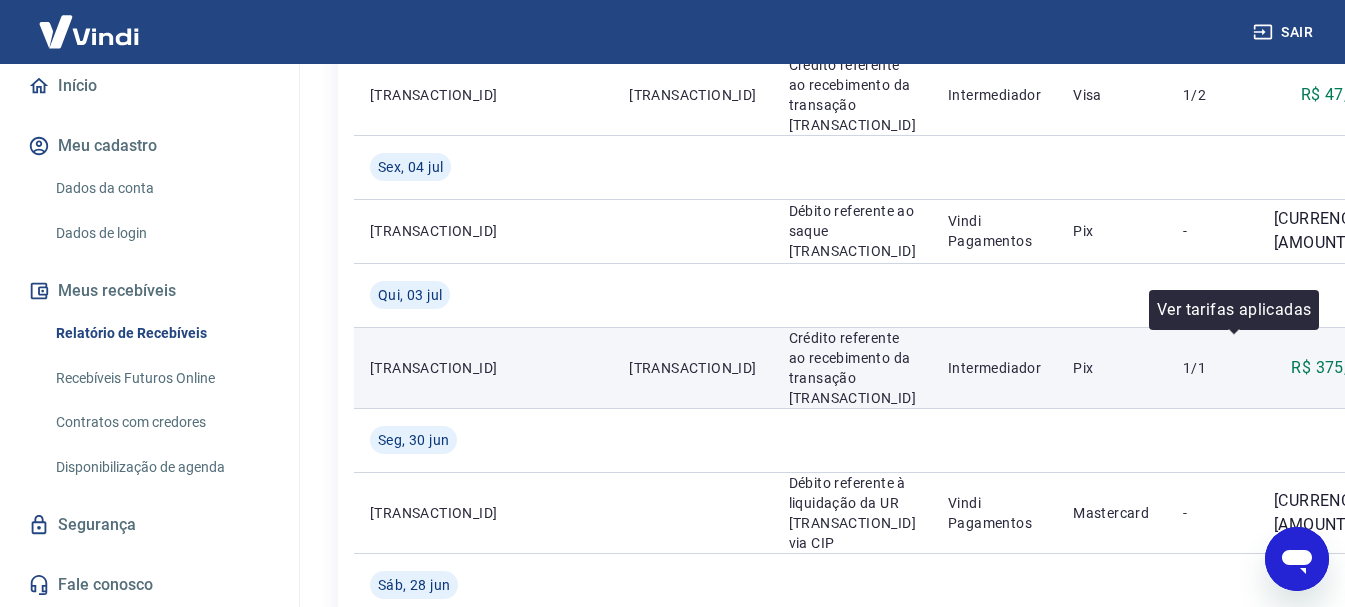 click 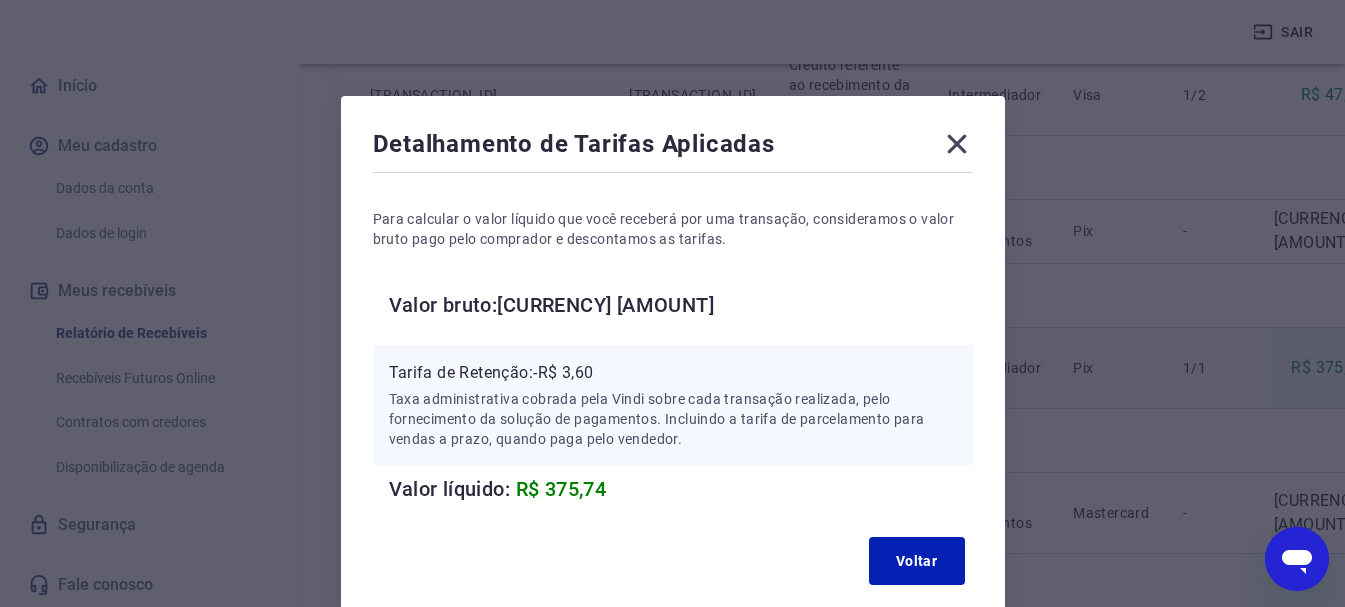 click 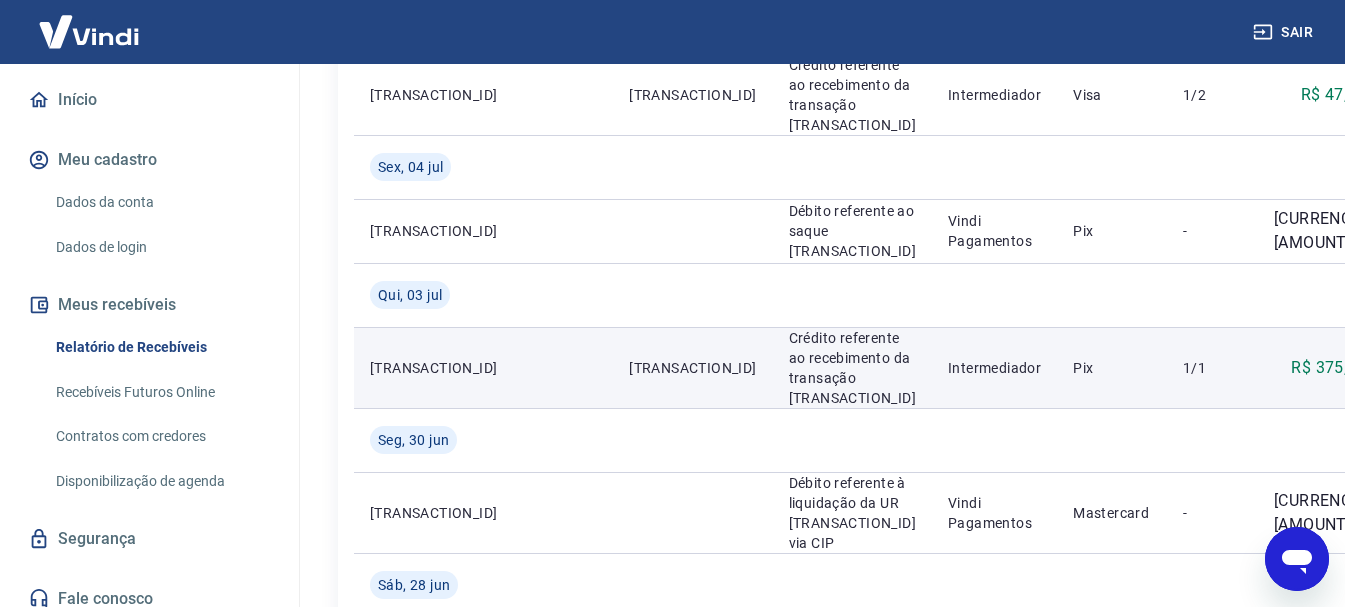 scroll, scrollTop: 187, scrollLeft: 0, axis: vertical 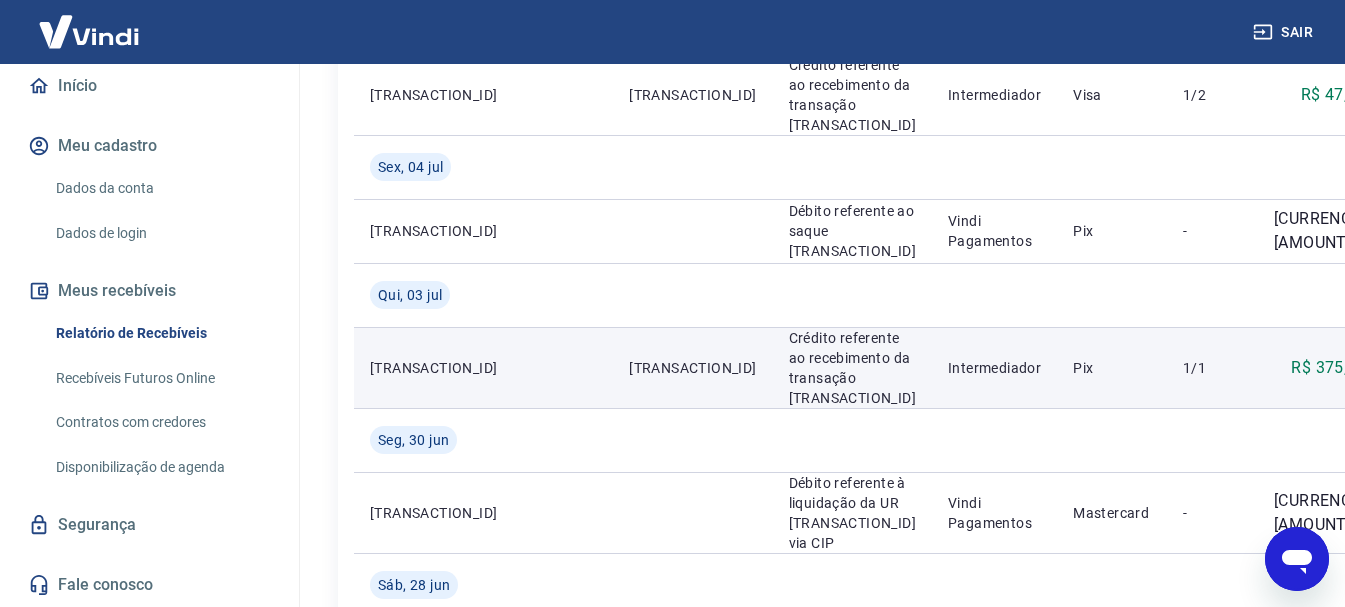 click on "Dados da conta" at bounding box center [161, 188] 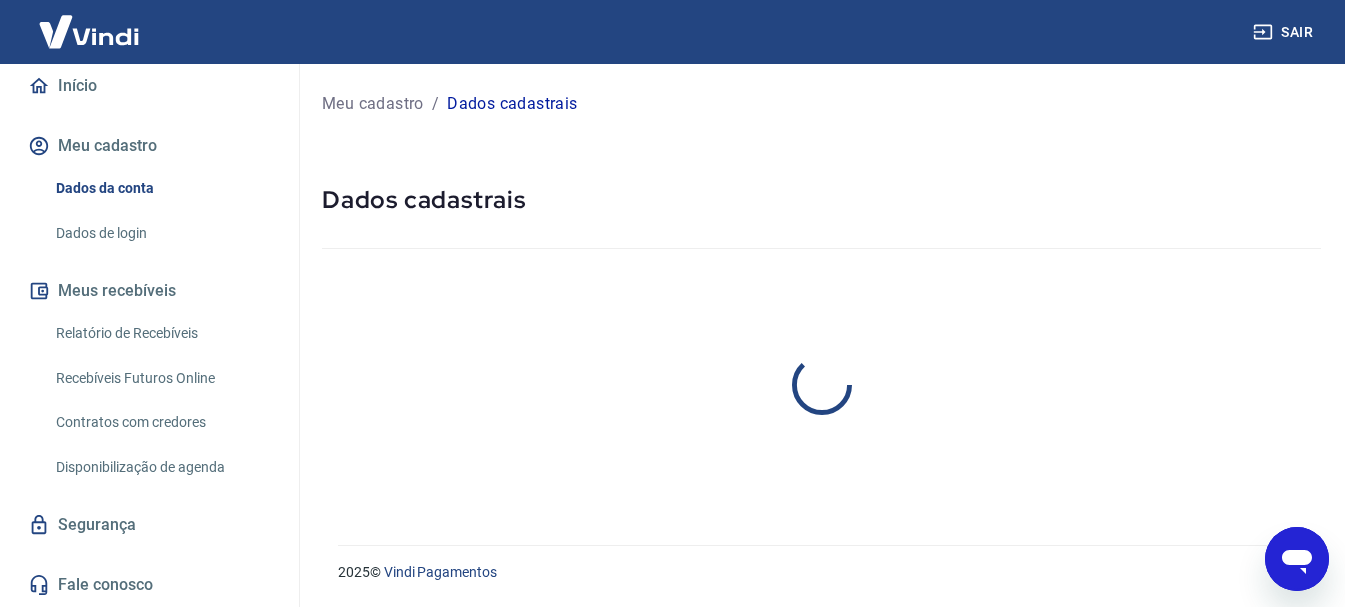 scroll, scrollTop: 0, scrollLeft: 0, axis: both 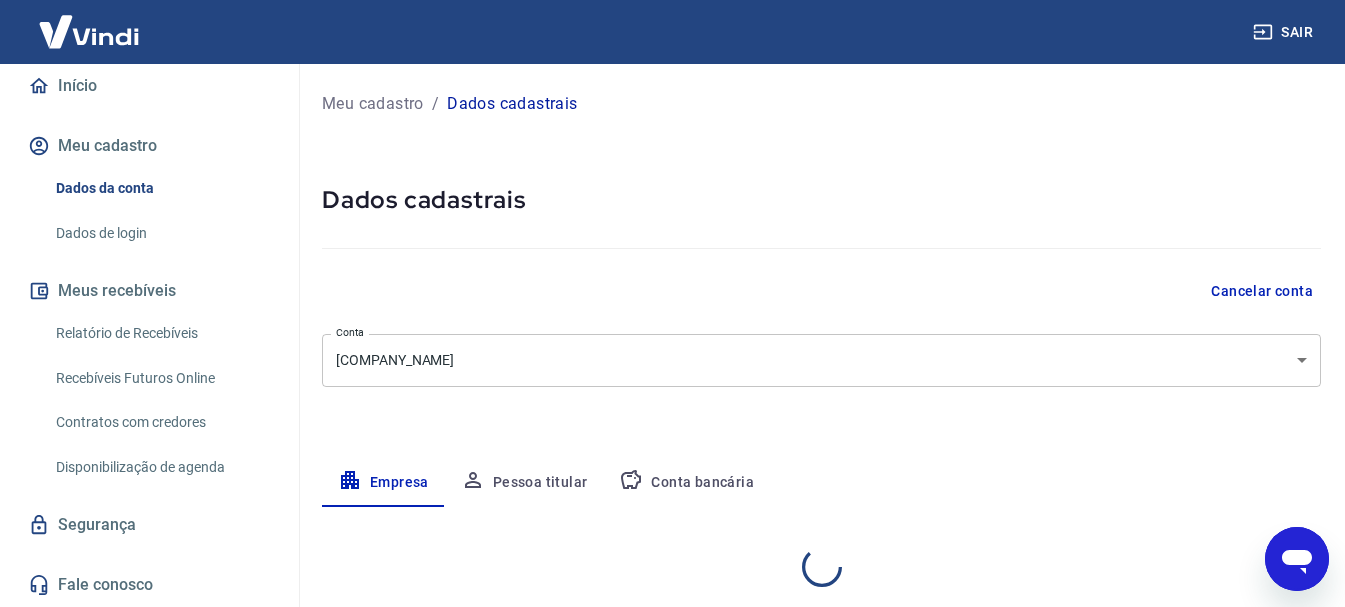 select on "RJ" 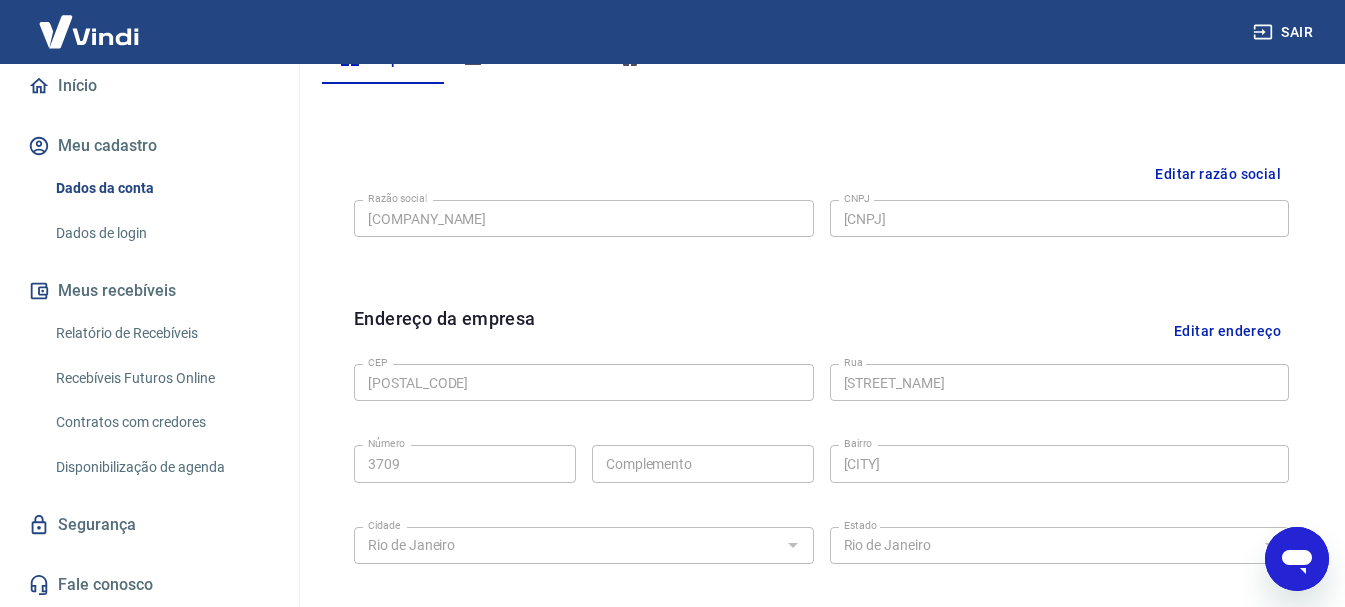scroll, scrollTop: 500, scrollLeft: 0, axis: vertical 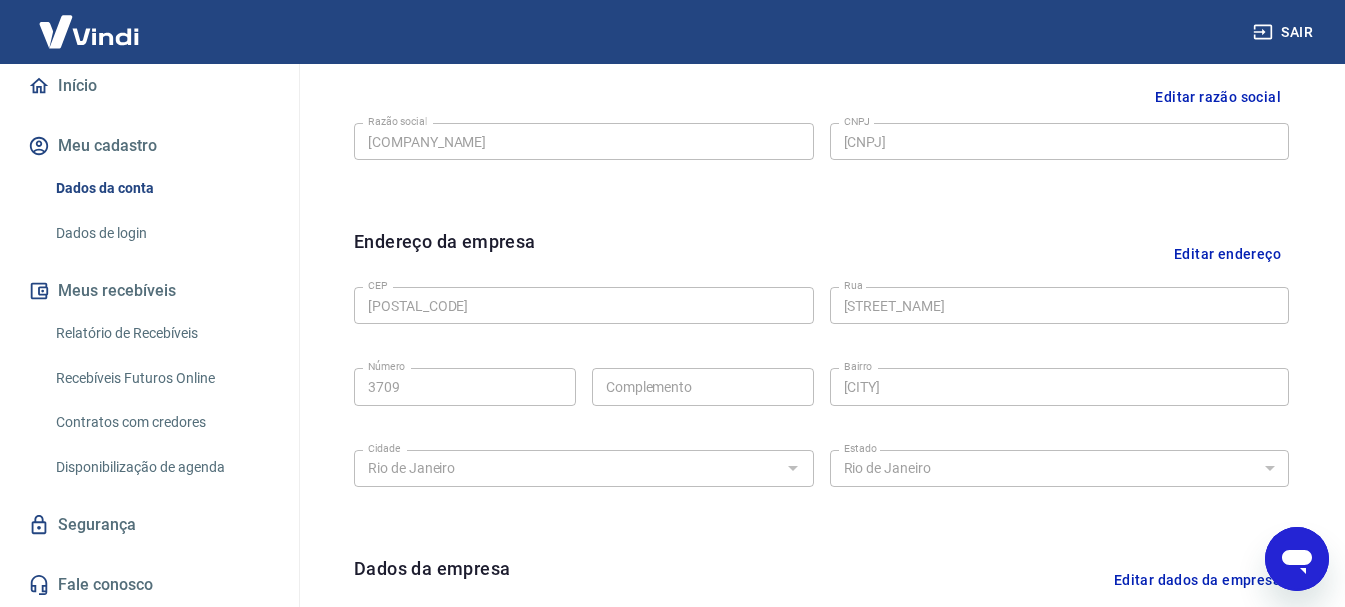 click on "Relatório de Recebíveis" at bounding box center [161, 333] 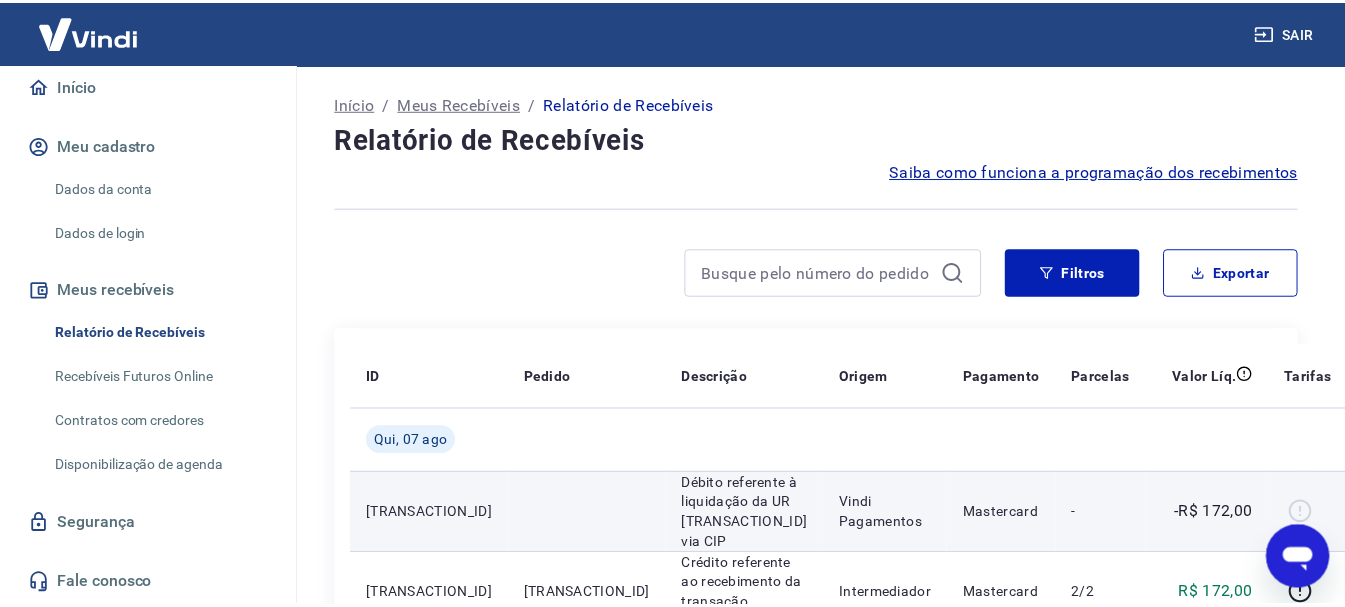 scroll, scrollTop: 200, scrollLeft: 0, axis: vertical 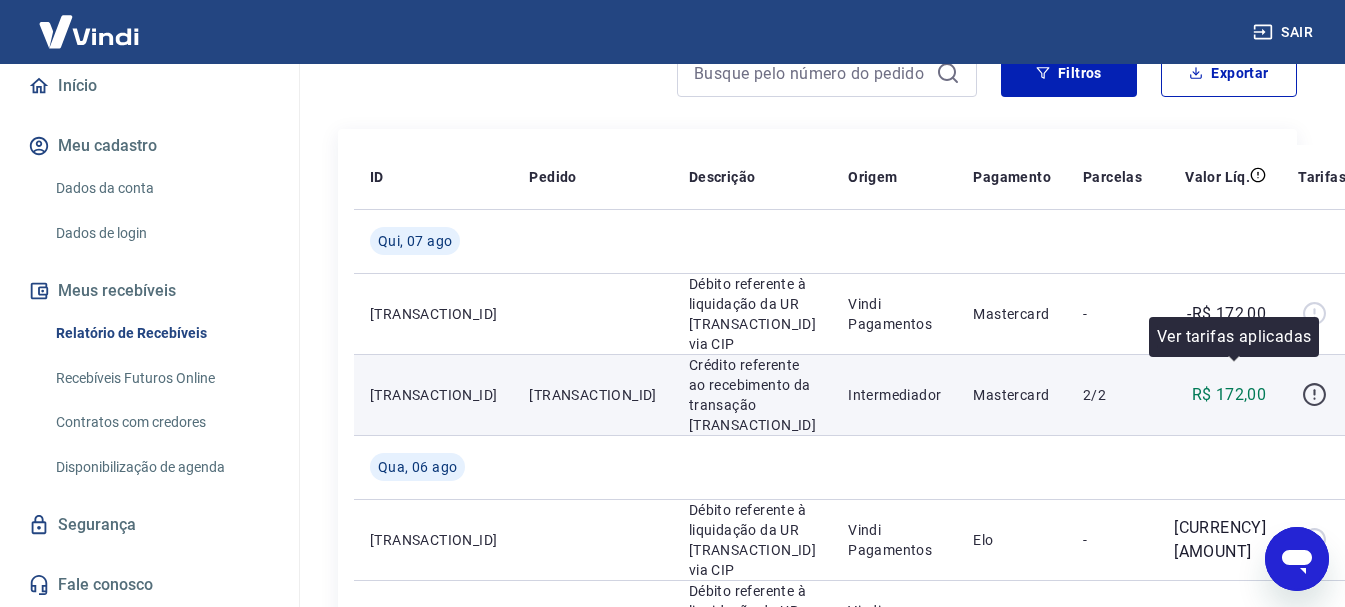 click 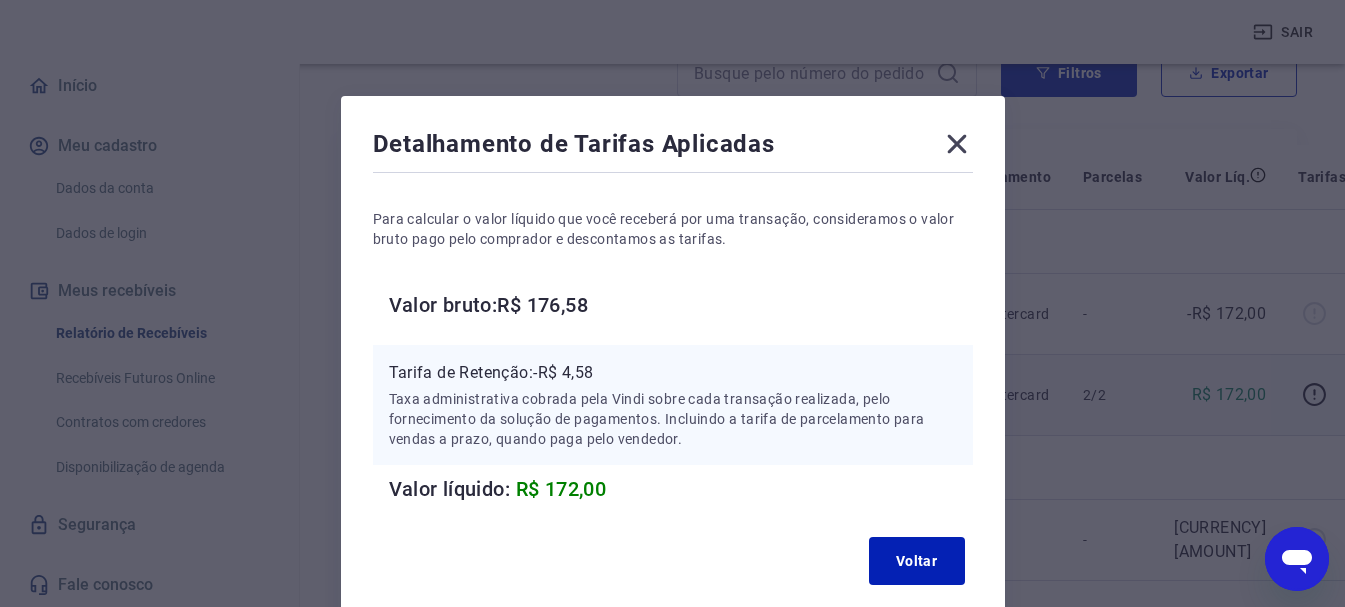 click 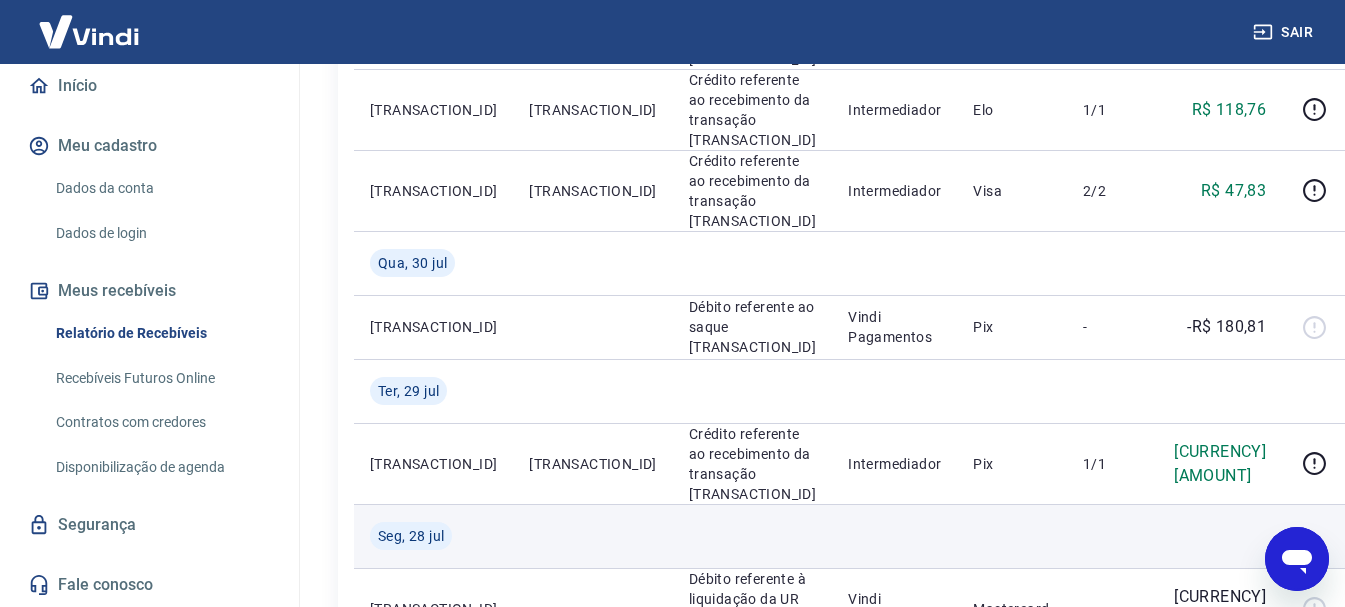 scroll, scrollTop: 1000, scrollLeft: 0, axis: vertical 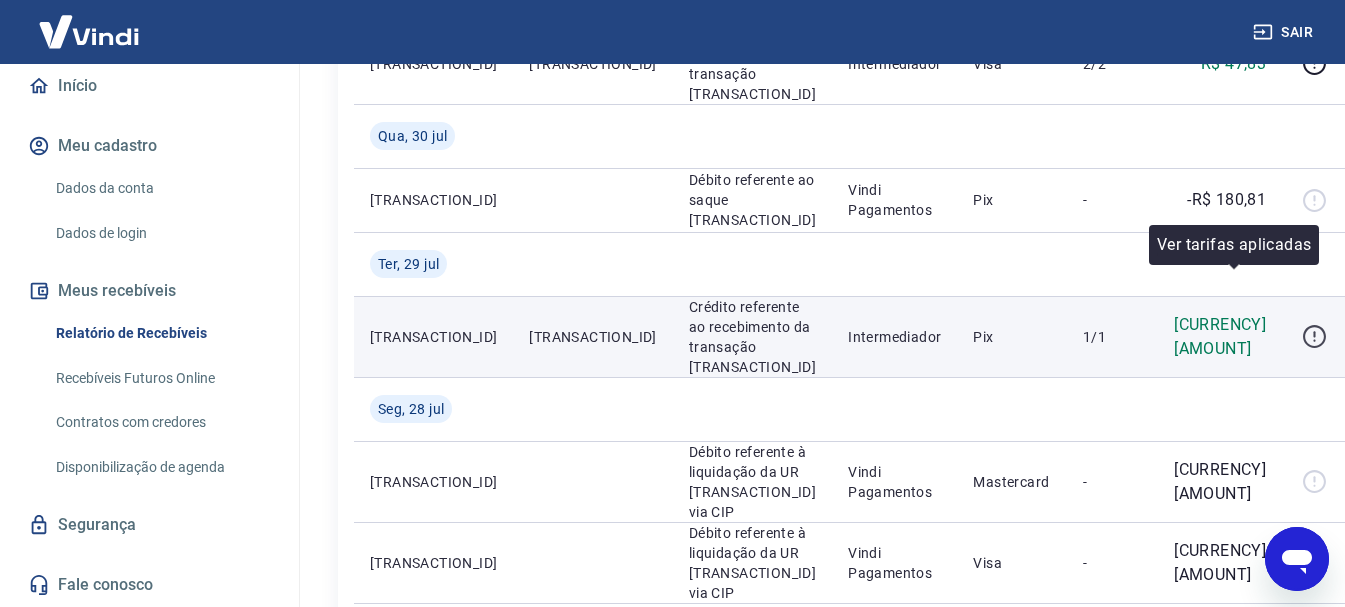 click 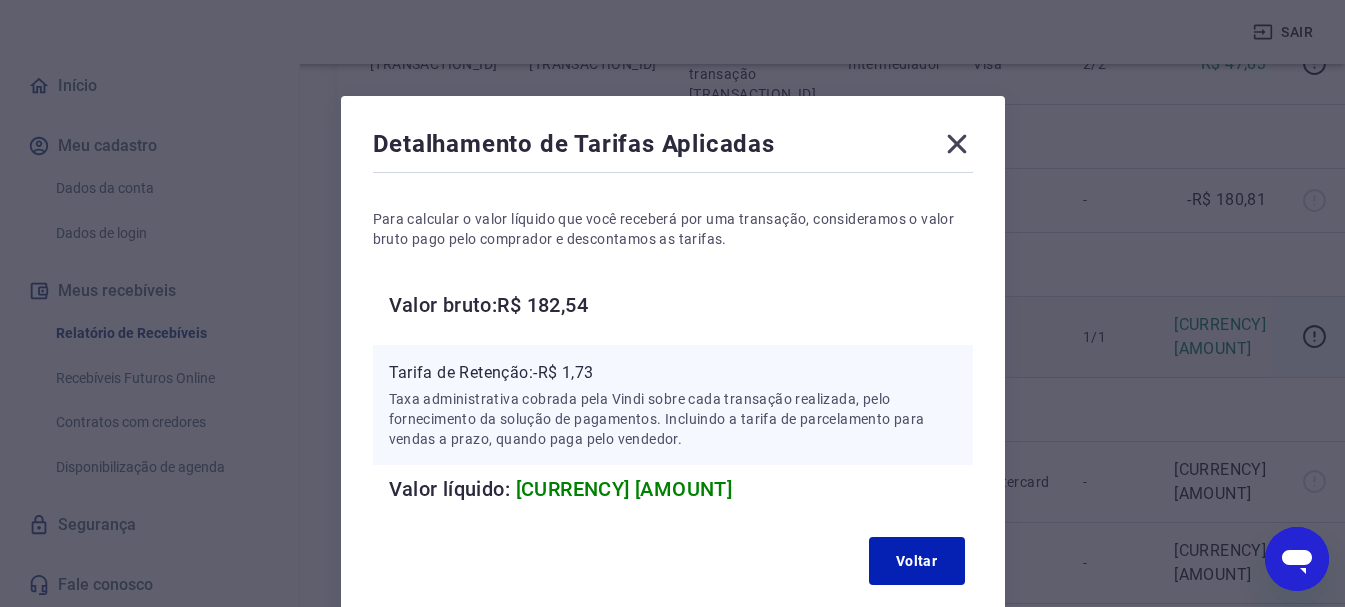 click 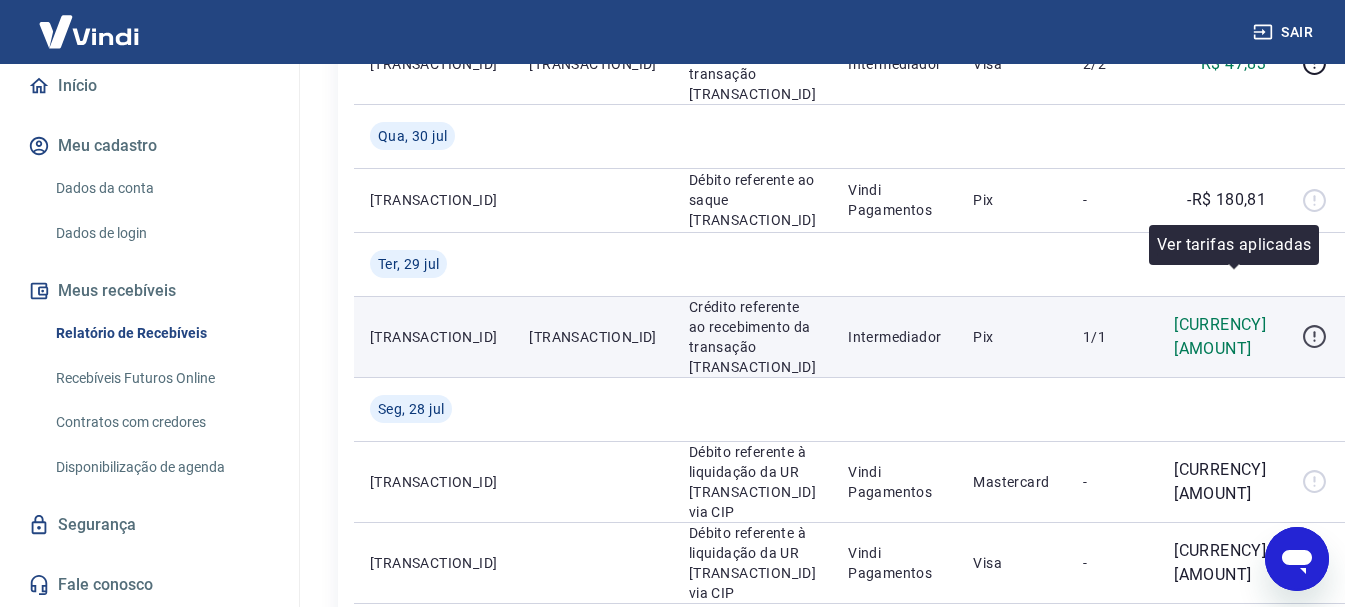 click 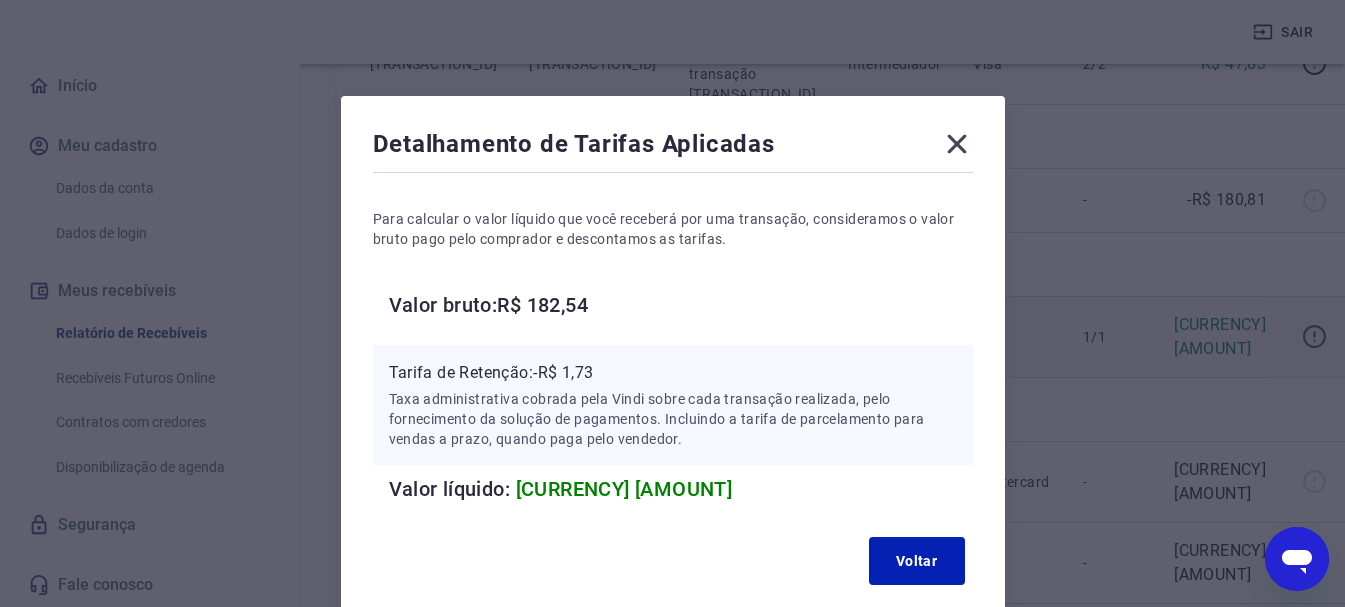 type 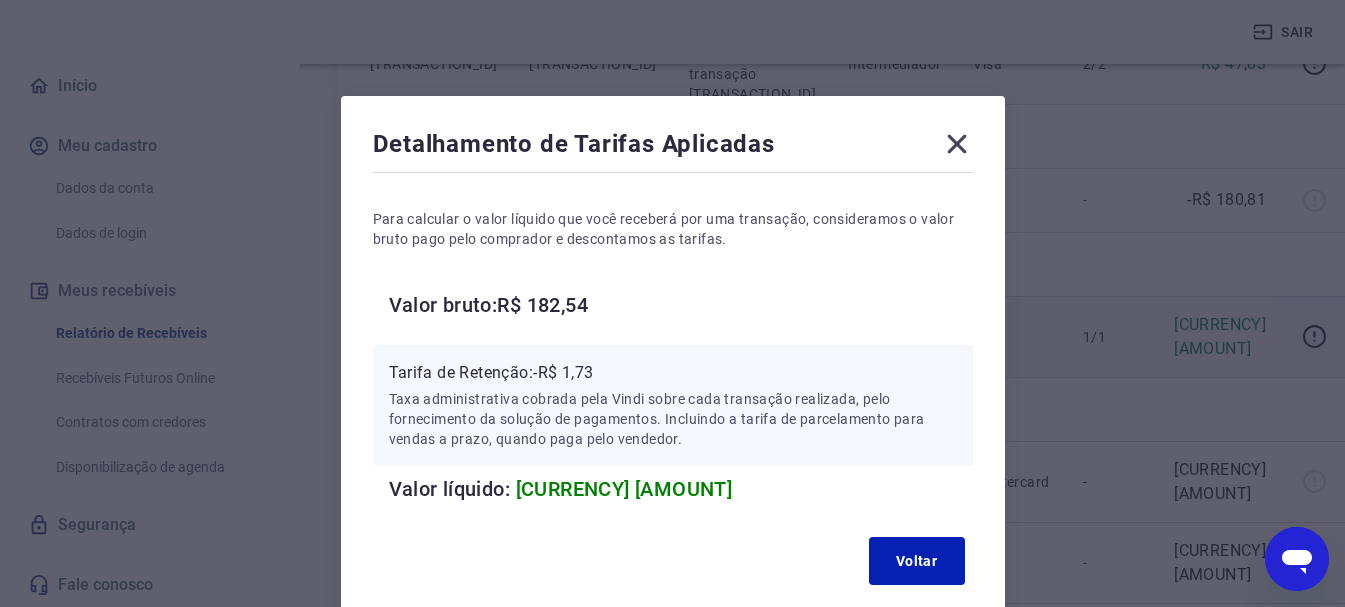 click 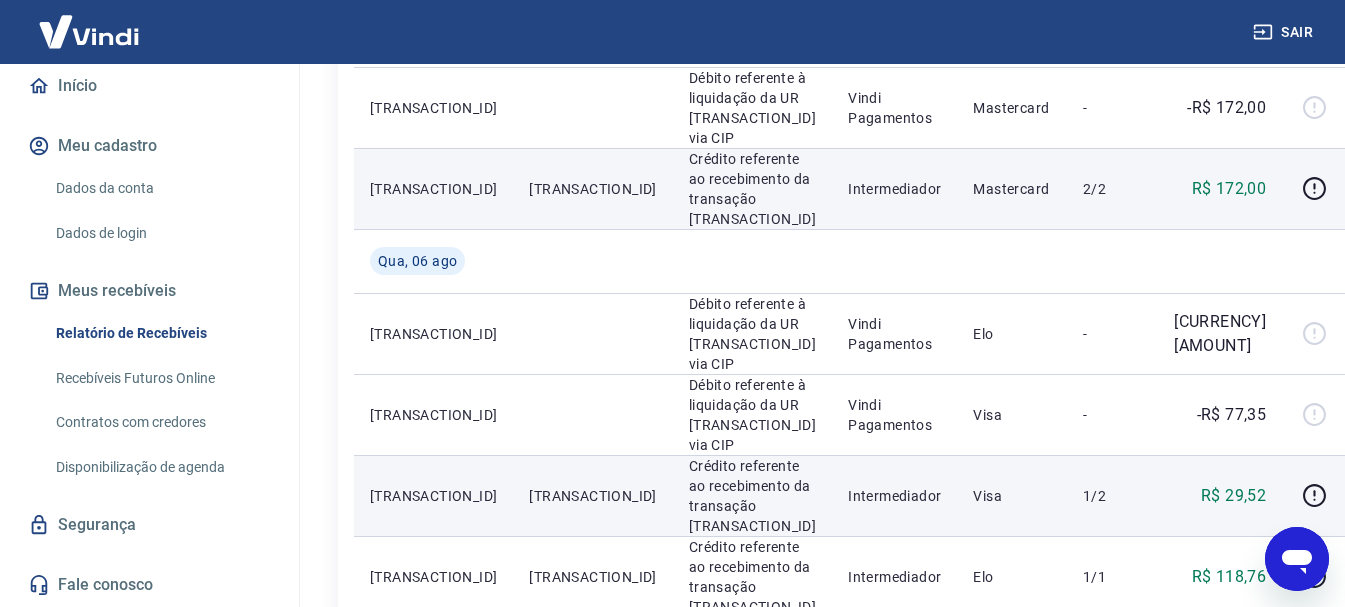 scroll, scrollTop: 0, scrollLeft: 0, axis: both 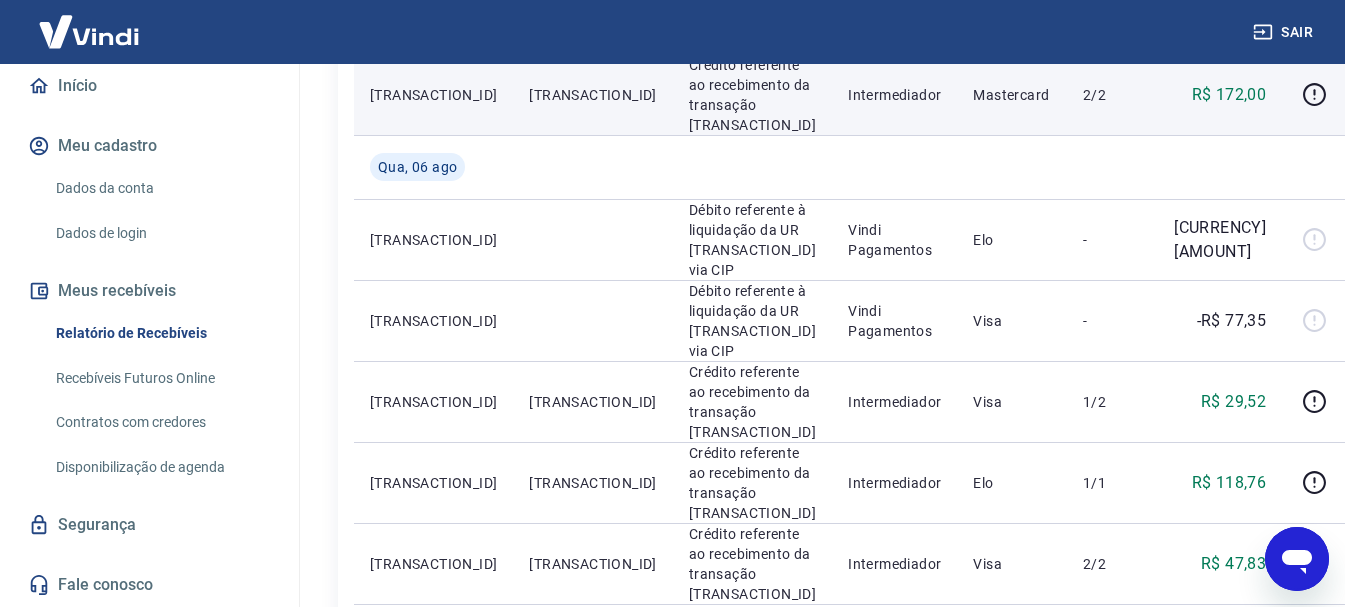 click on "Recebíveis Futuros Online" at bounding box center (161, 378) 